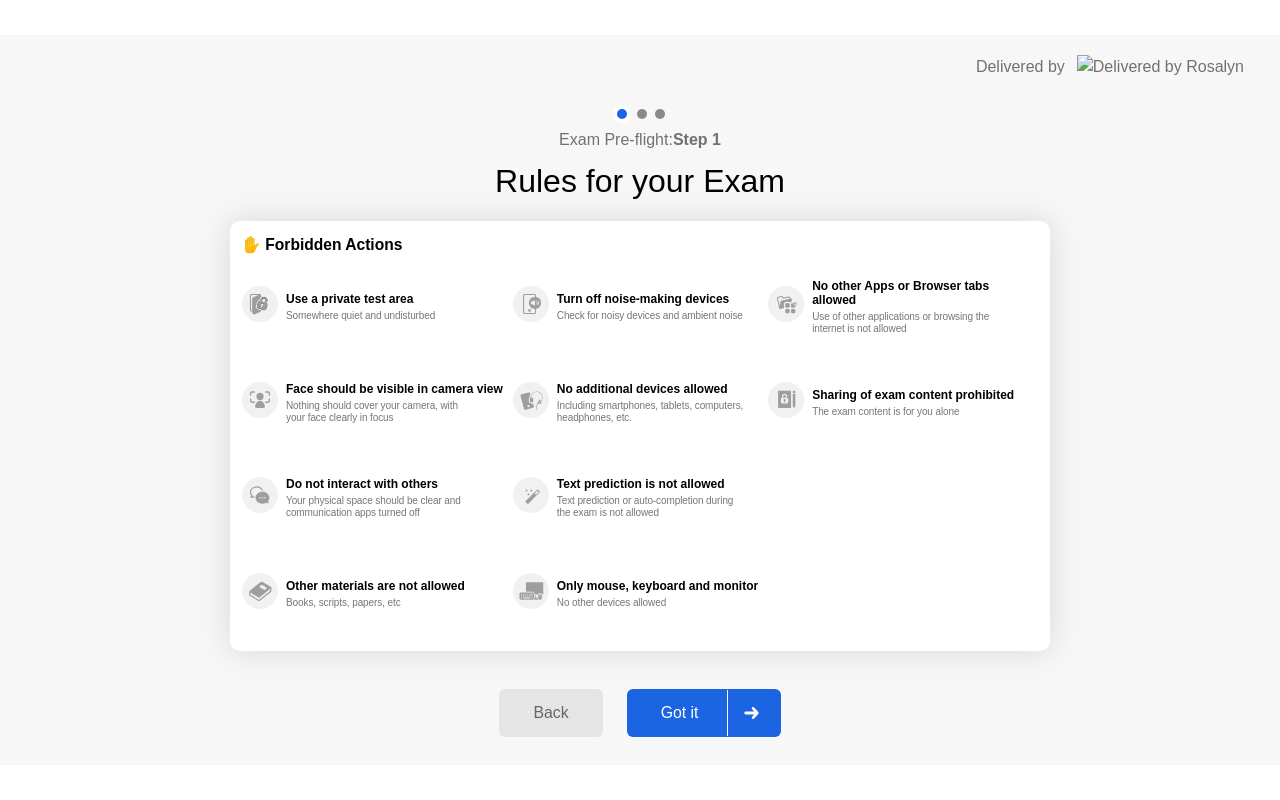 scroll, scrollTop: 0, scrollLeft: 0, axis: both 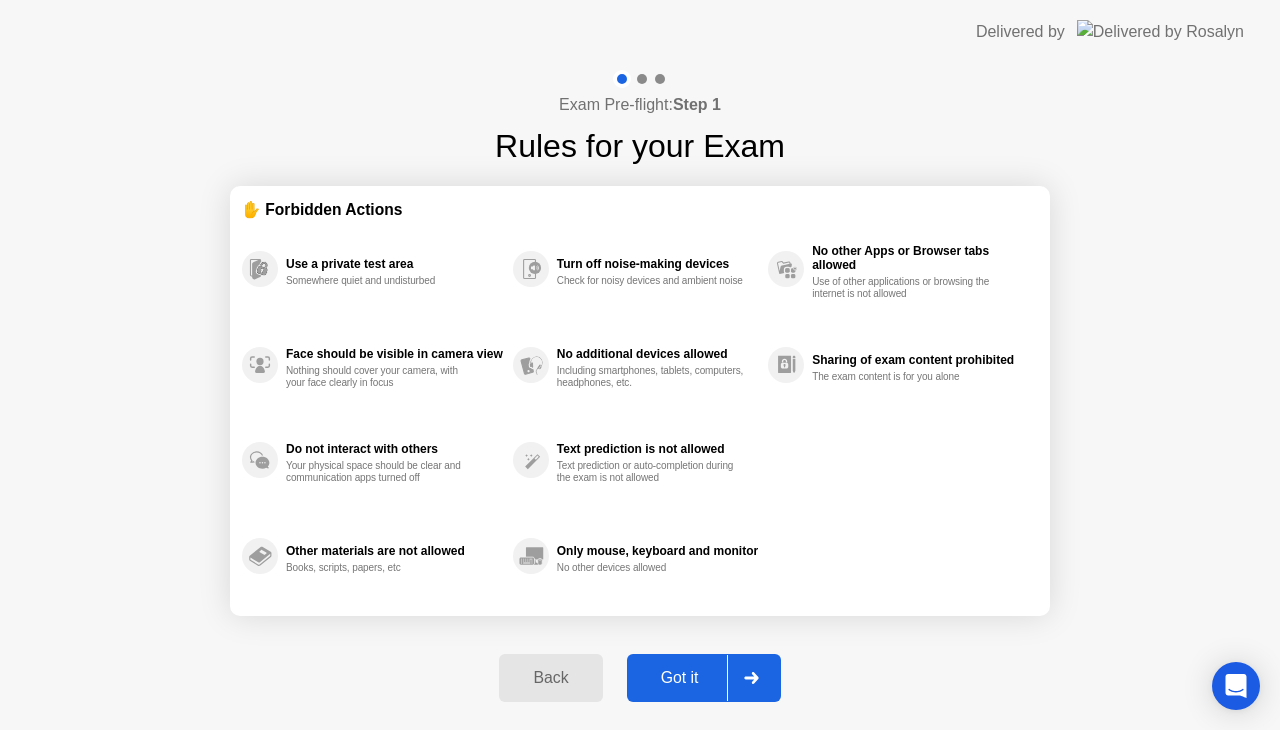 click on "Got it" 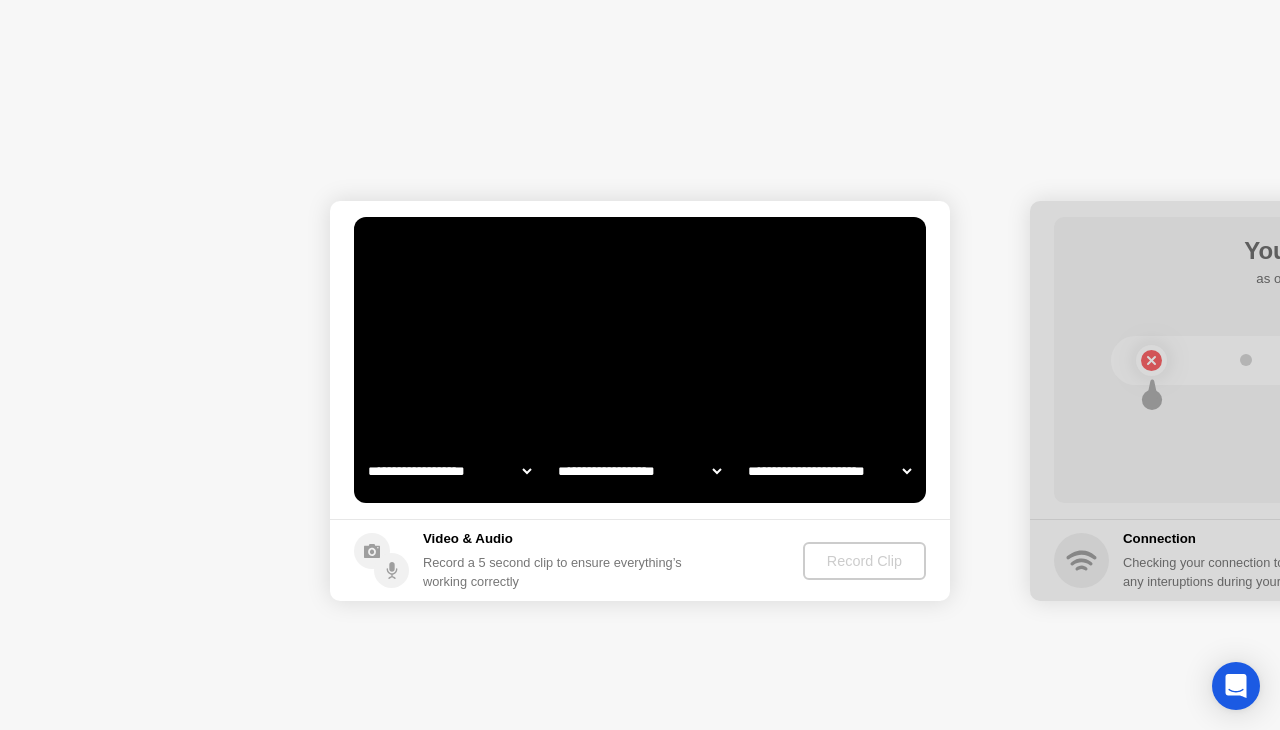 select on "**********" 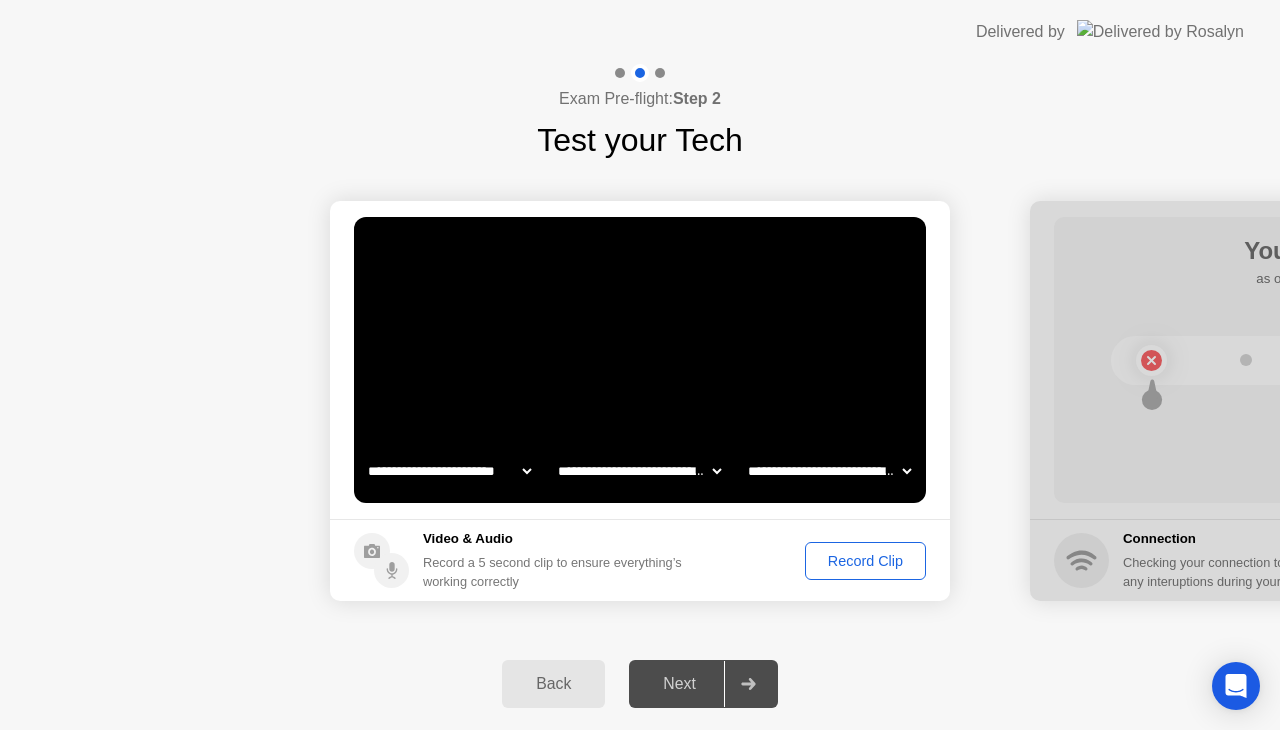 click on "Next" 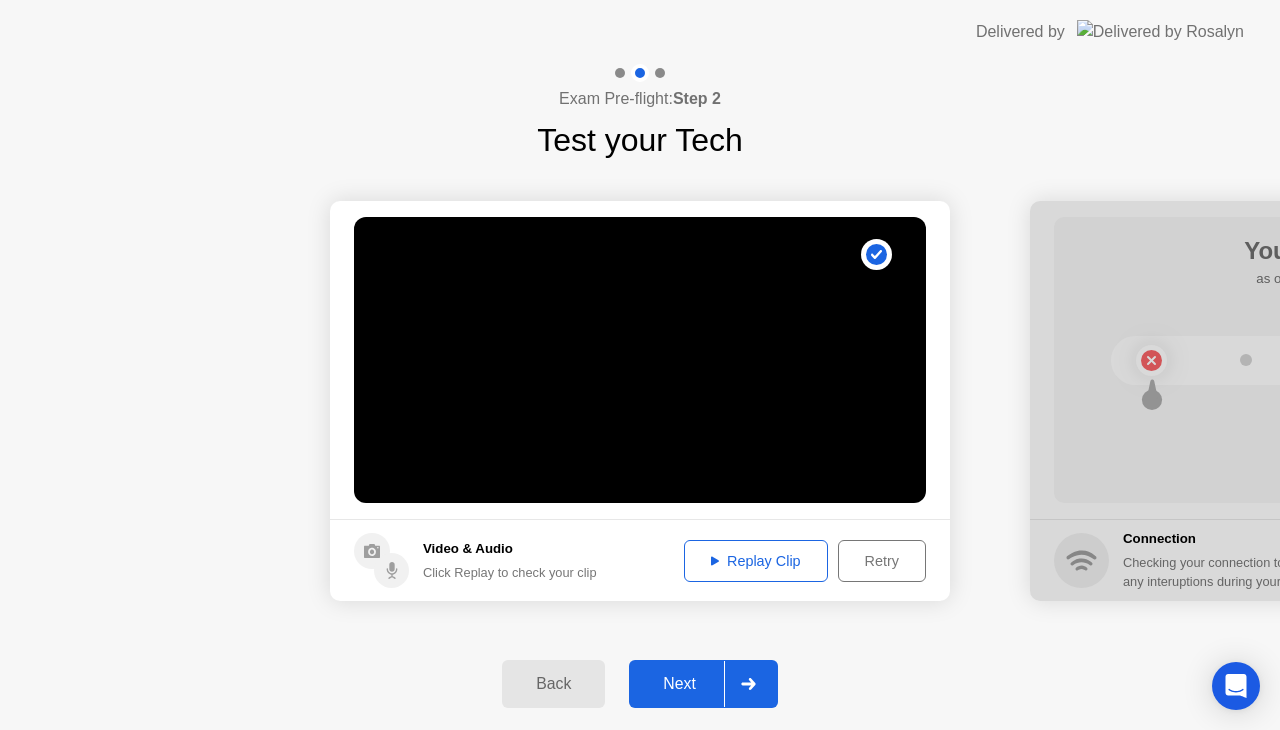 click on "Replay Clip" 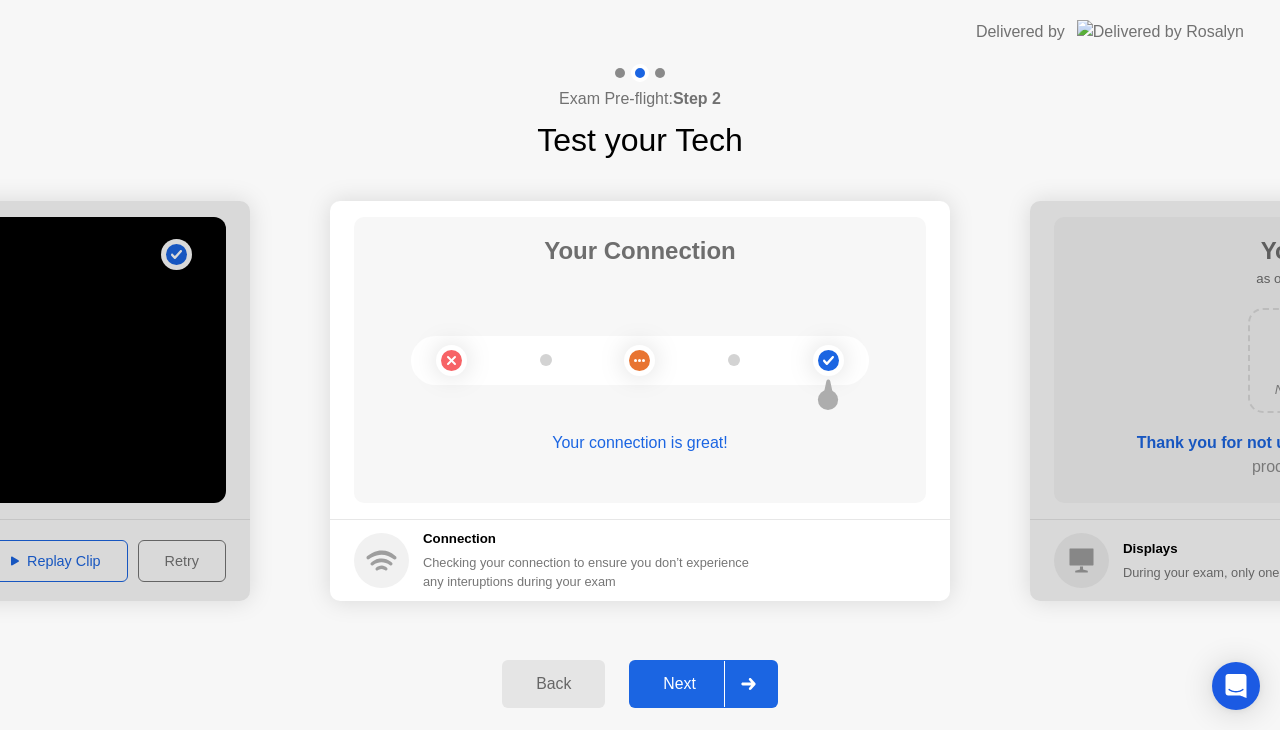 click on "Next" 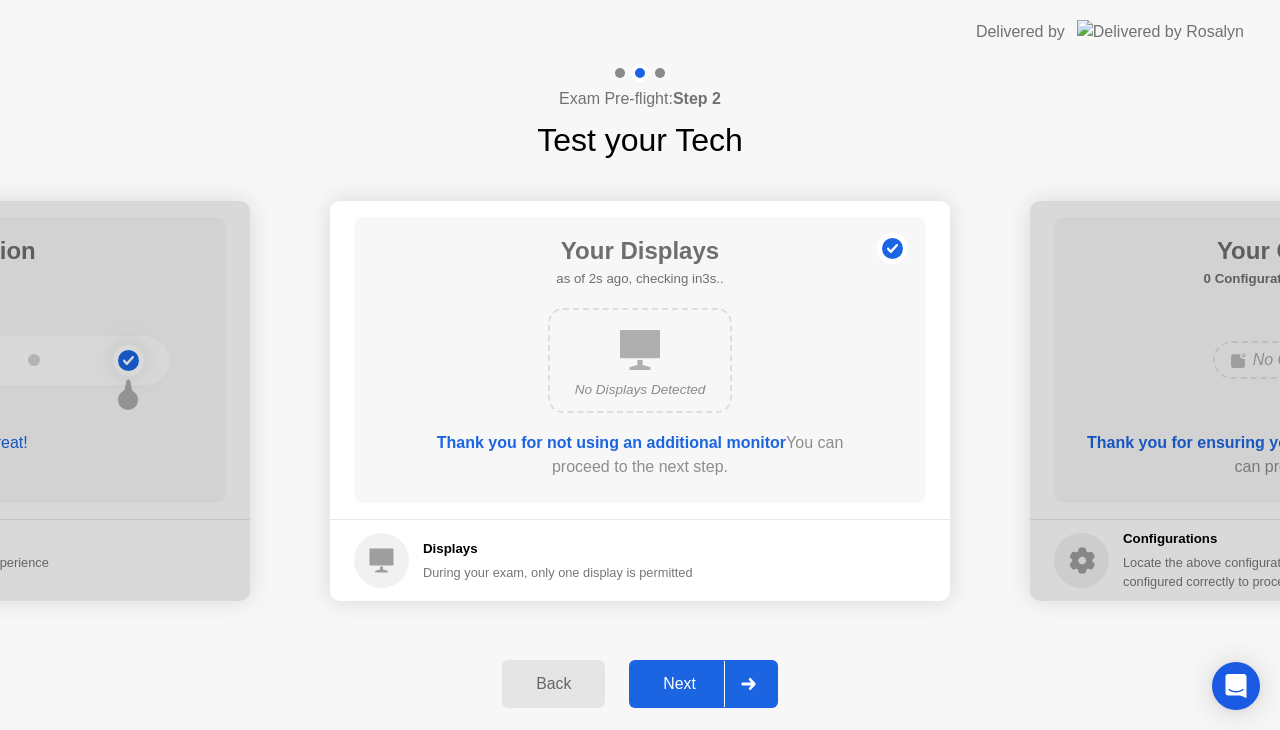 click on "Next" 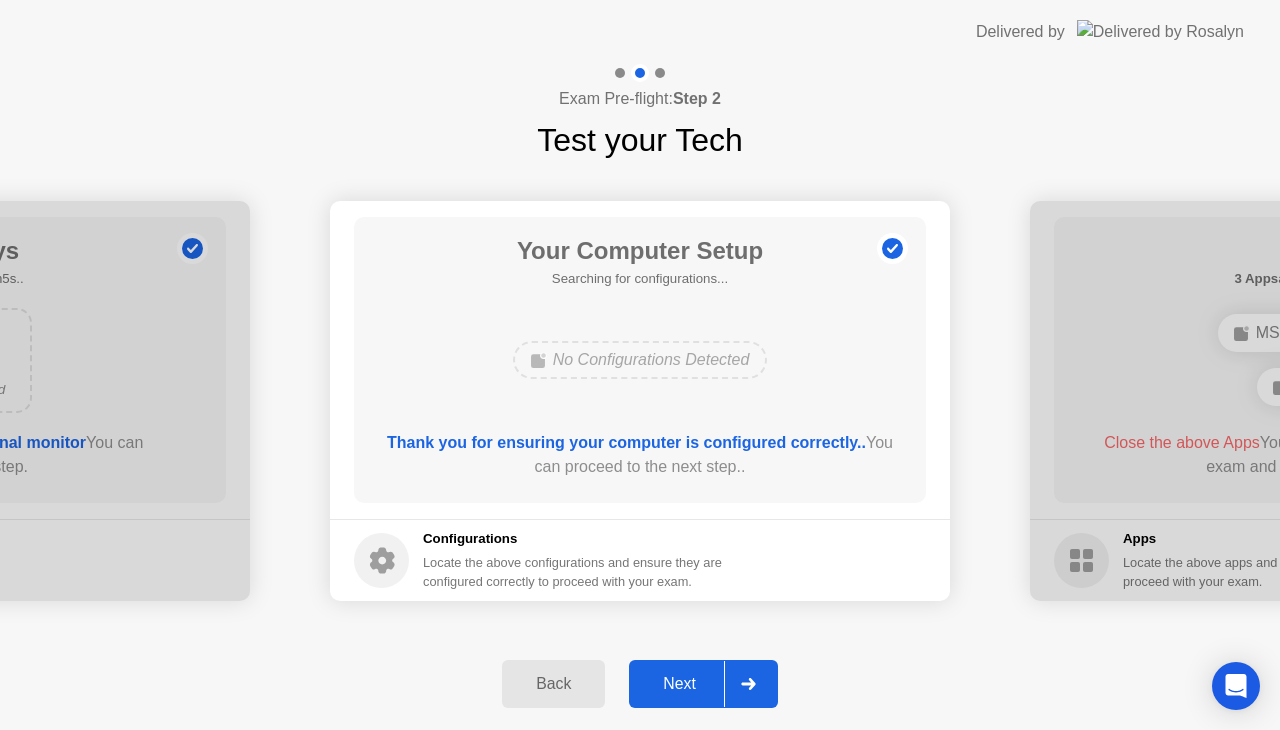 click on "Next" 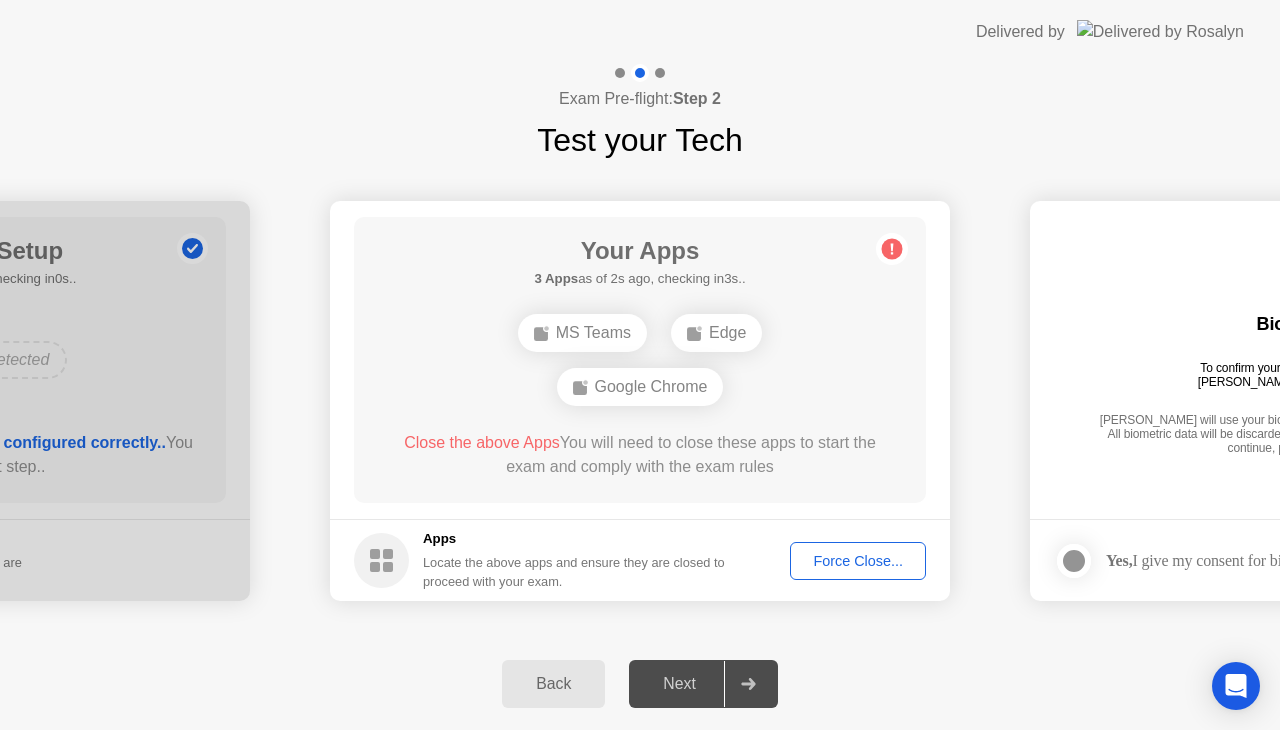 click on "Apps Locate the above apps and ensure they are closed to proceed with your exam." 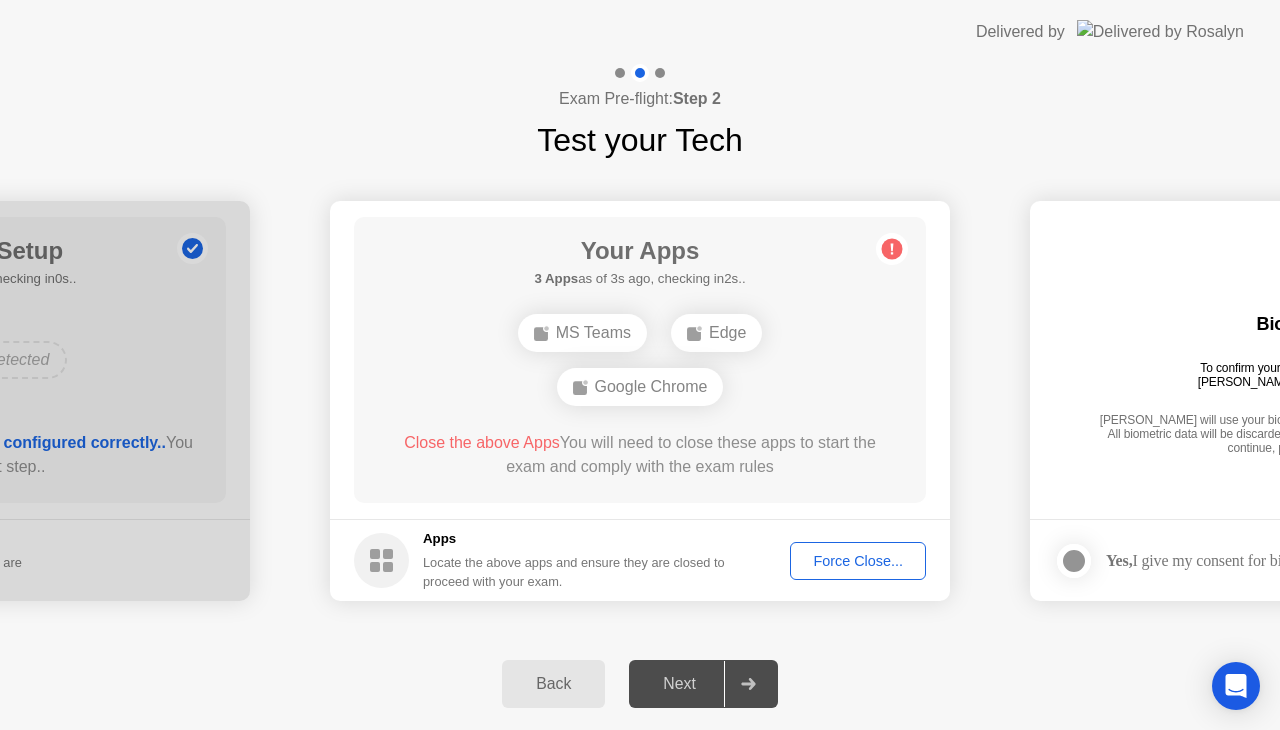 click on "Apps Locate the above apps and ensure they are closed to proceed with your exam. Force Close..." 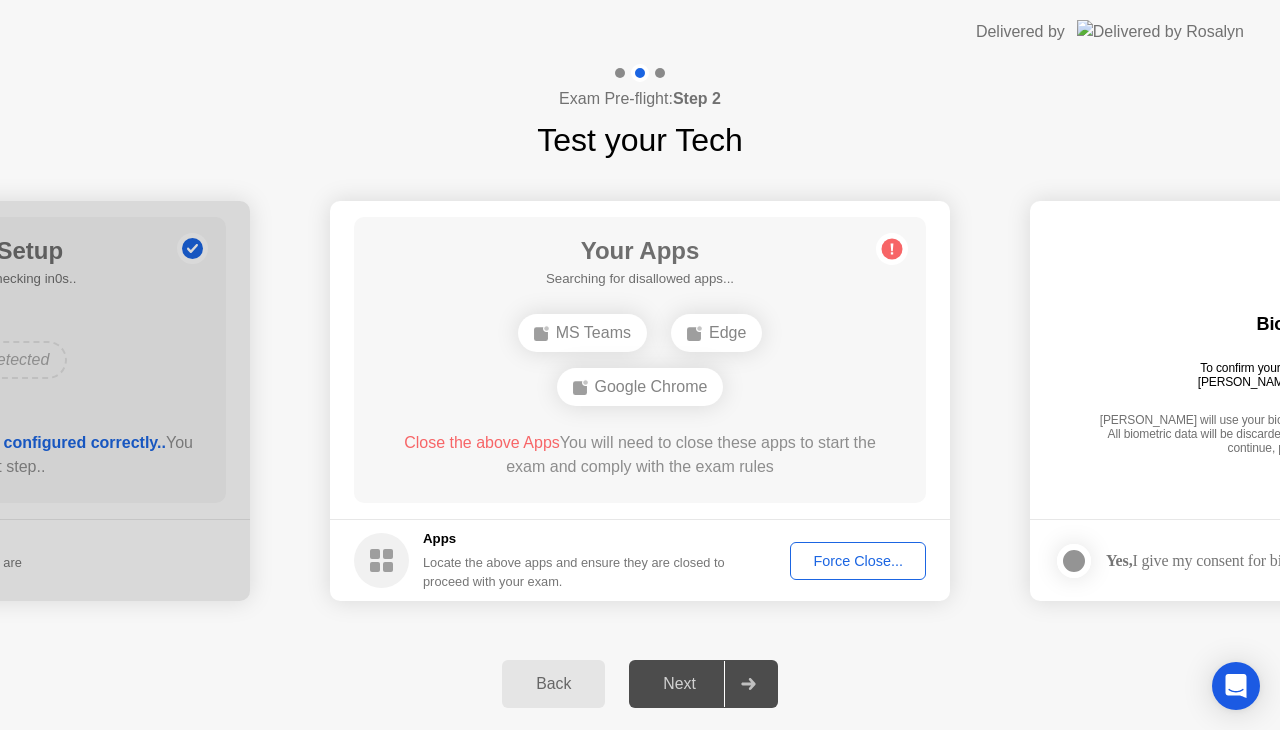 click on "Force Close..." 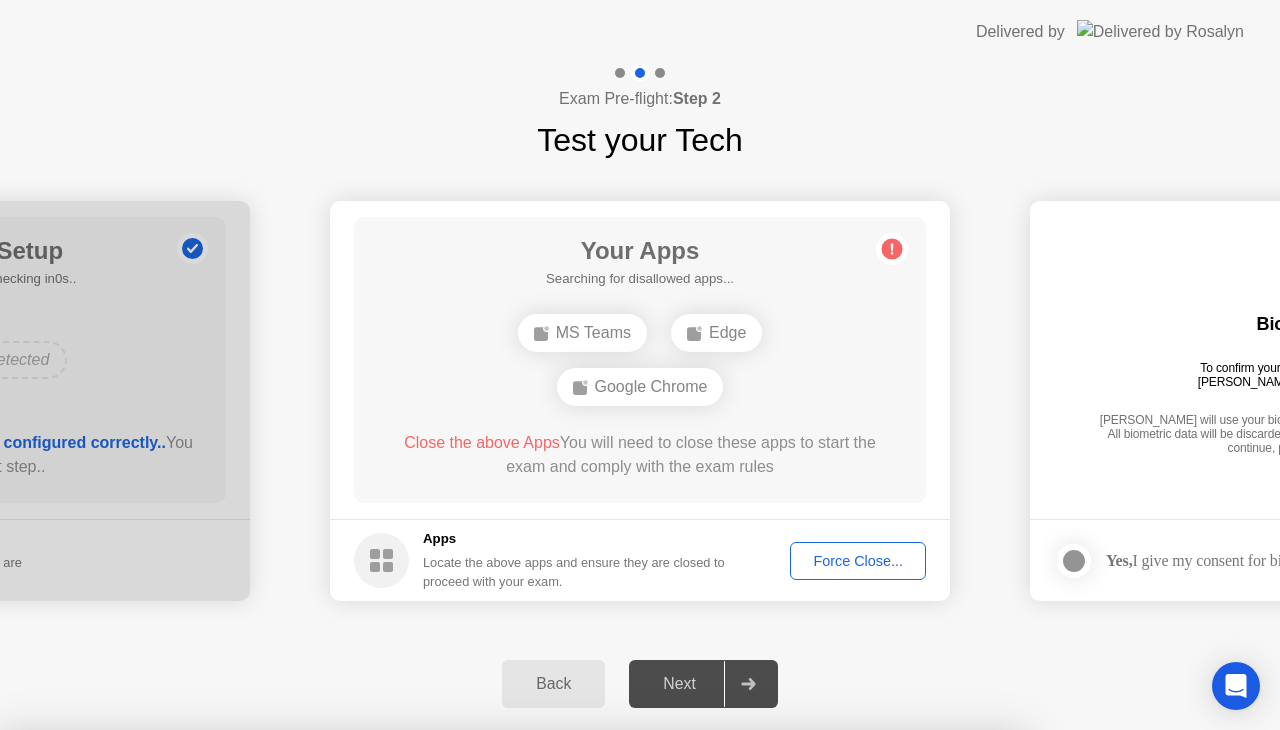 click on "Confirm" at bounding box center [579, 1006] 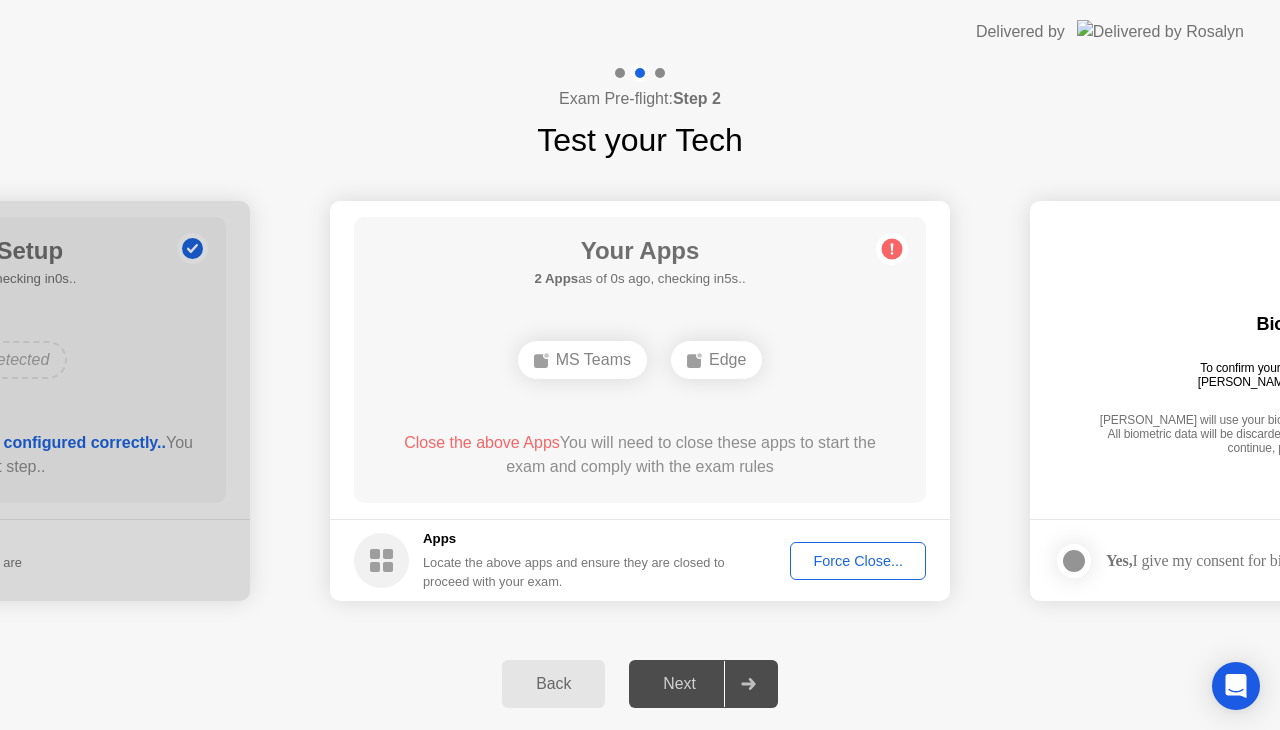 click on "Next" 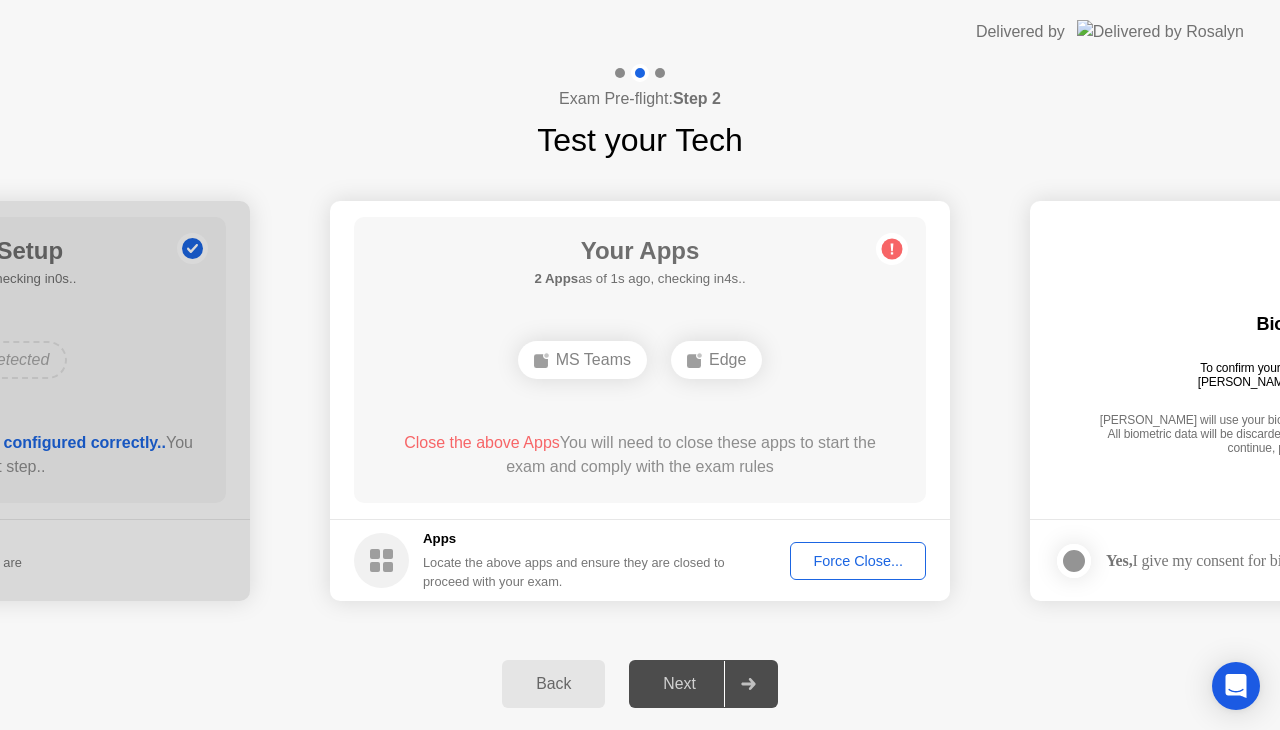 click on "MS Teams" 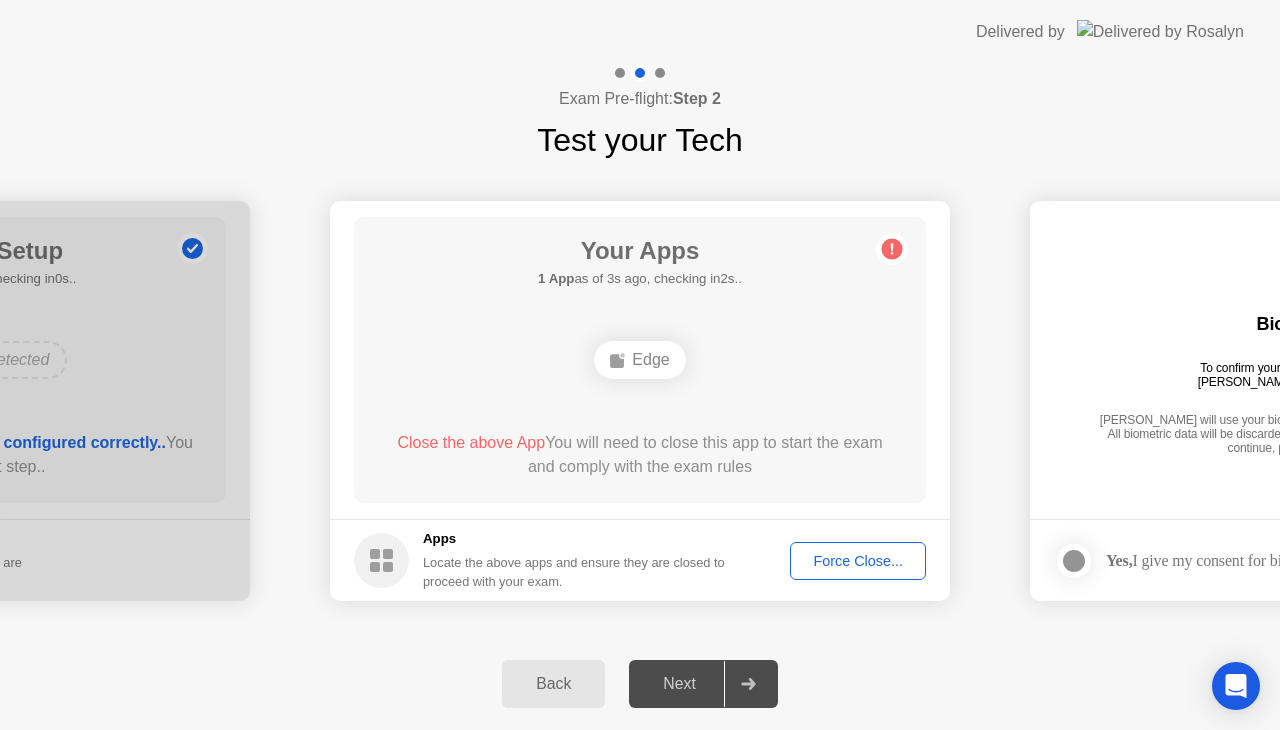 click on "Force Close..." 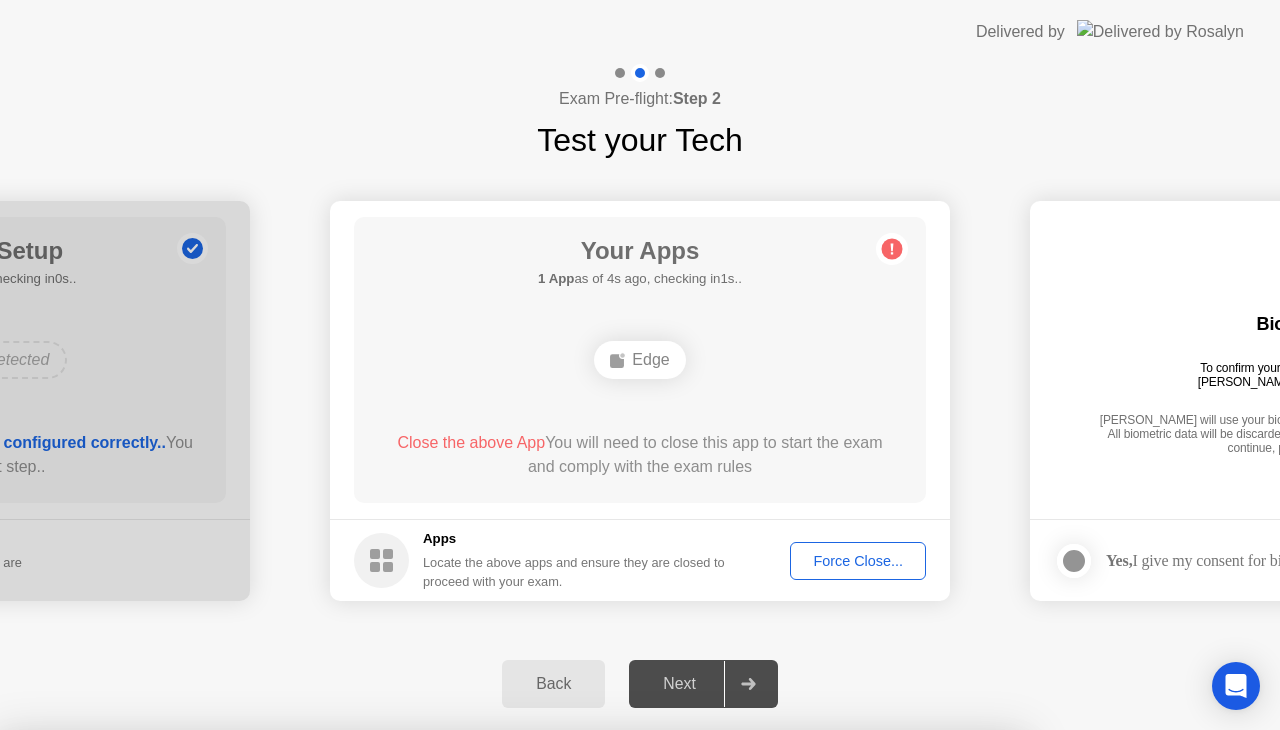 click on "Confirm" at bounding box center (579, 1006) 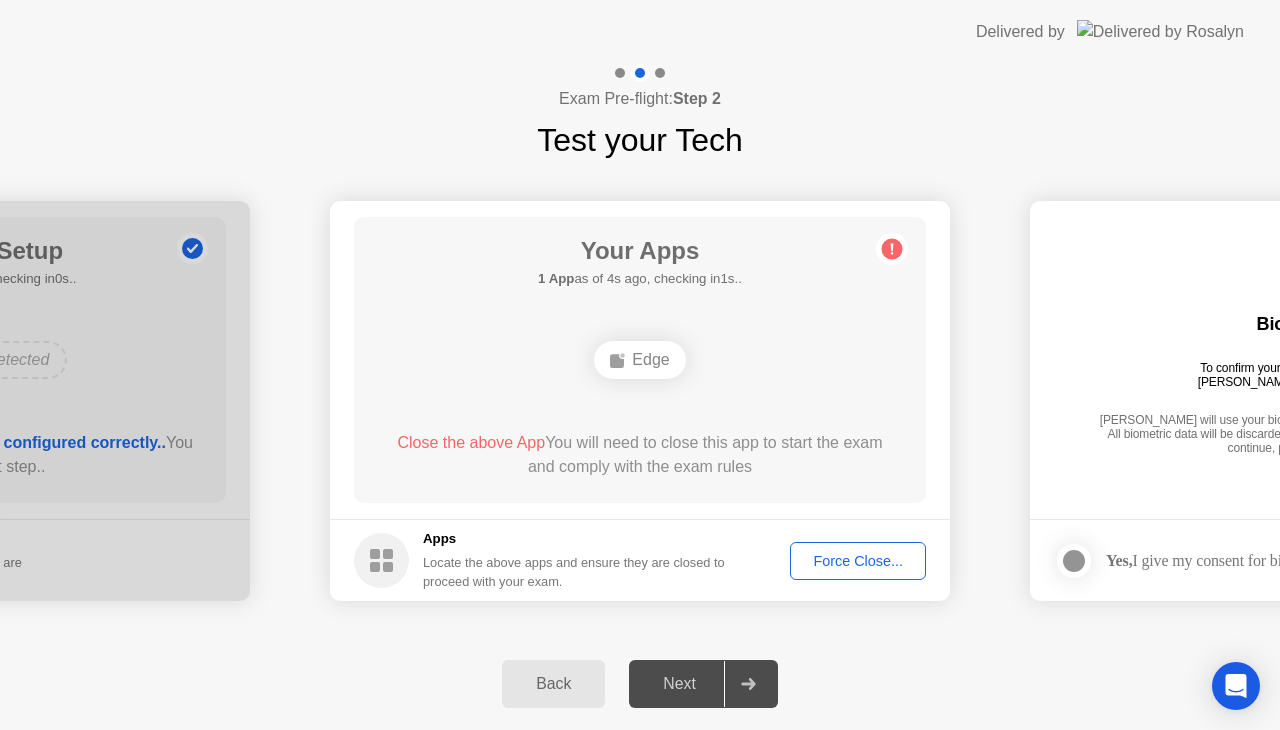 click 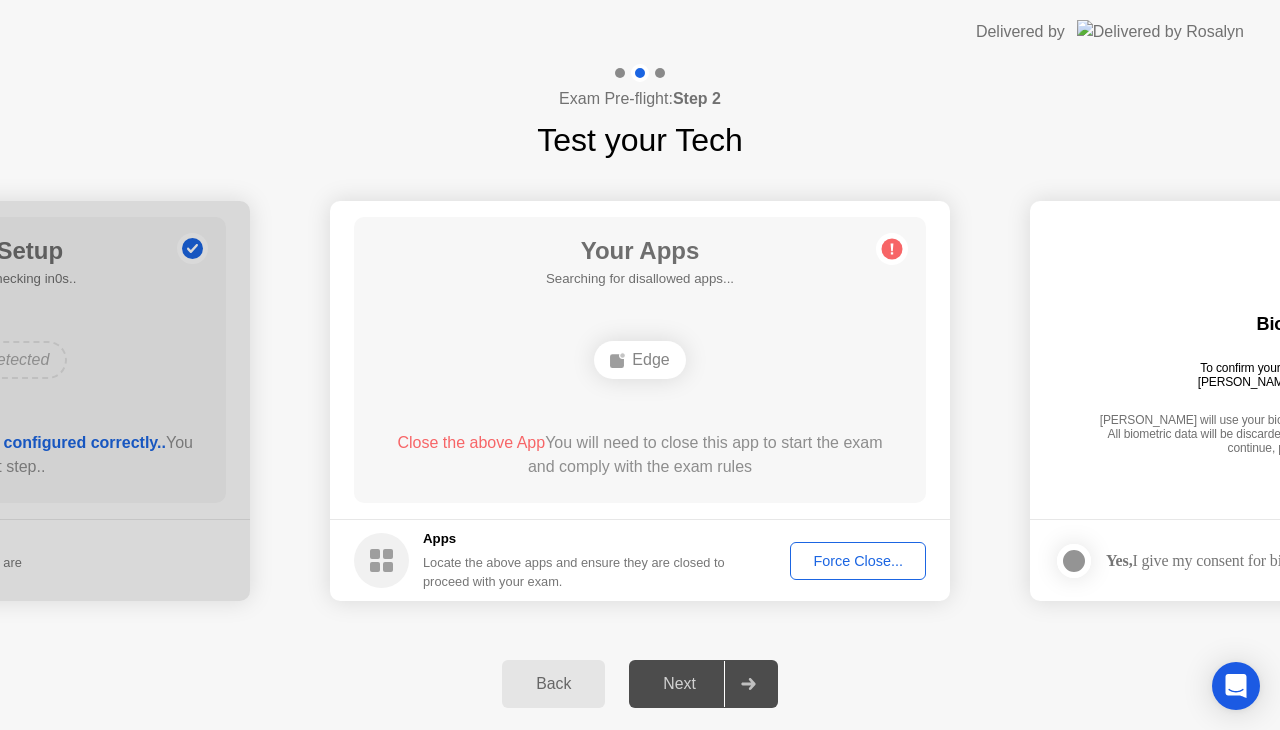 click 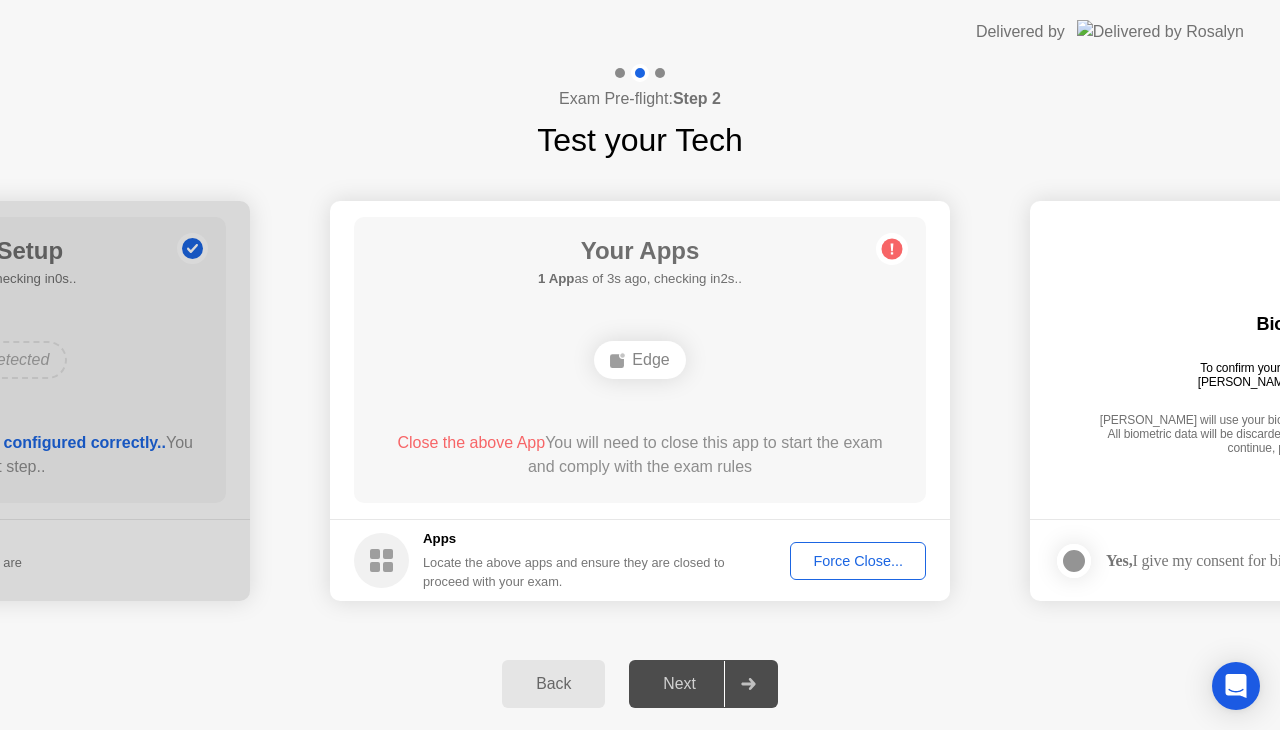 click on "**********" 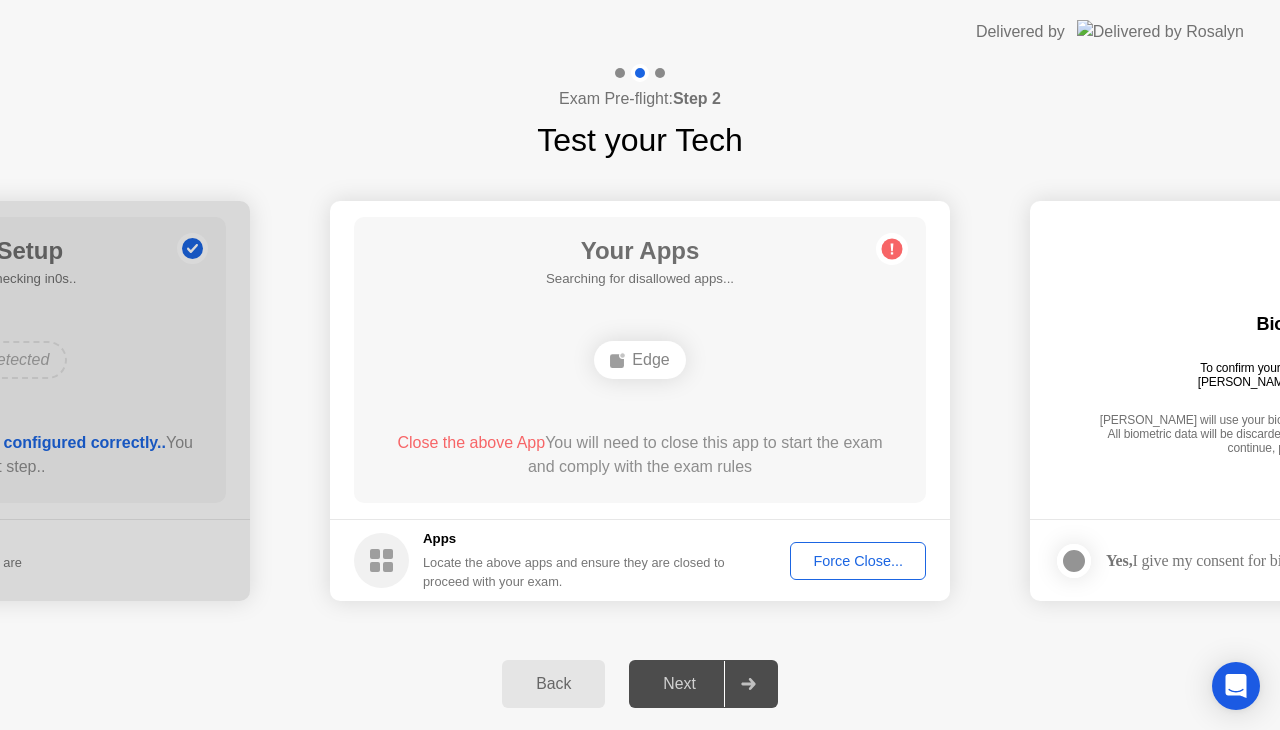 click on "Next" 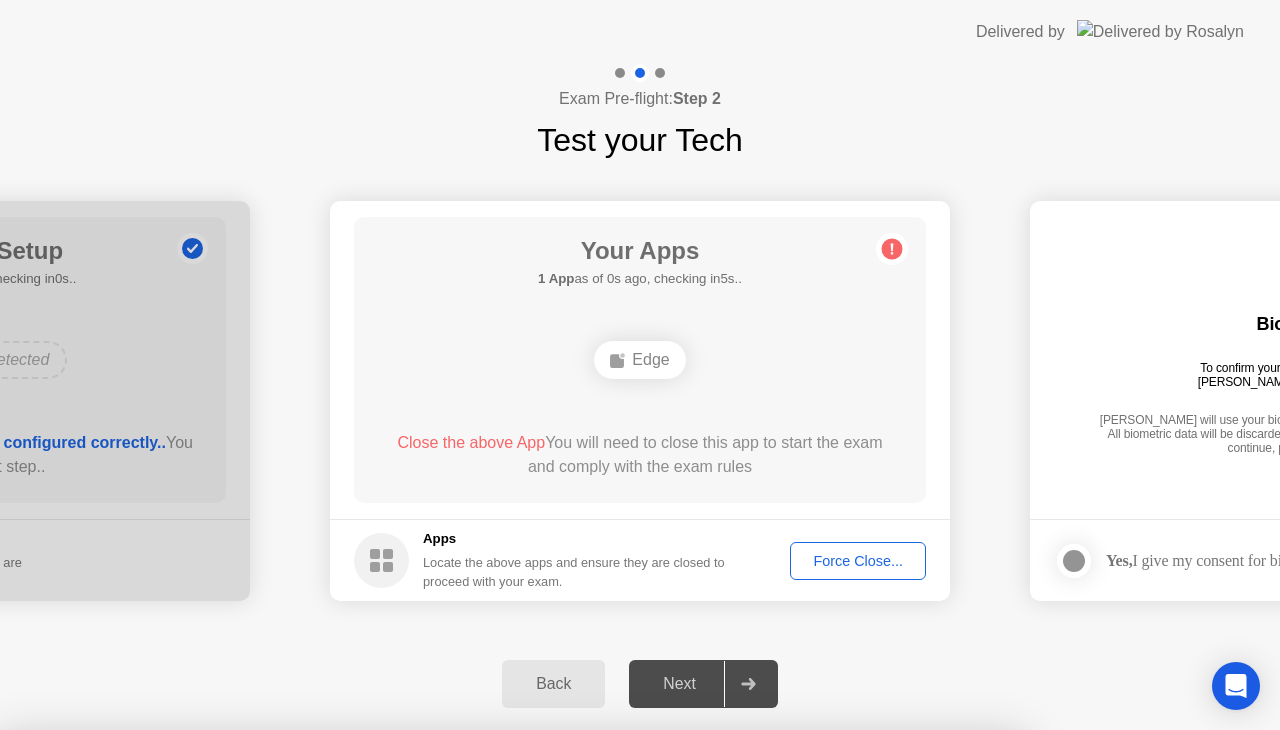 click on "Confirm" at bounding box center [579, 1006] 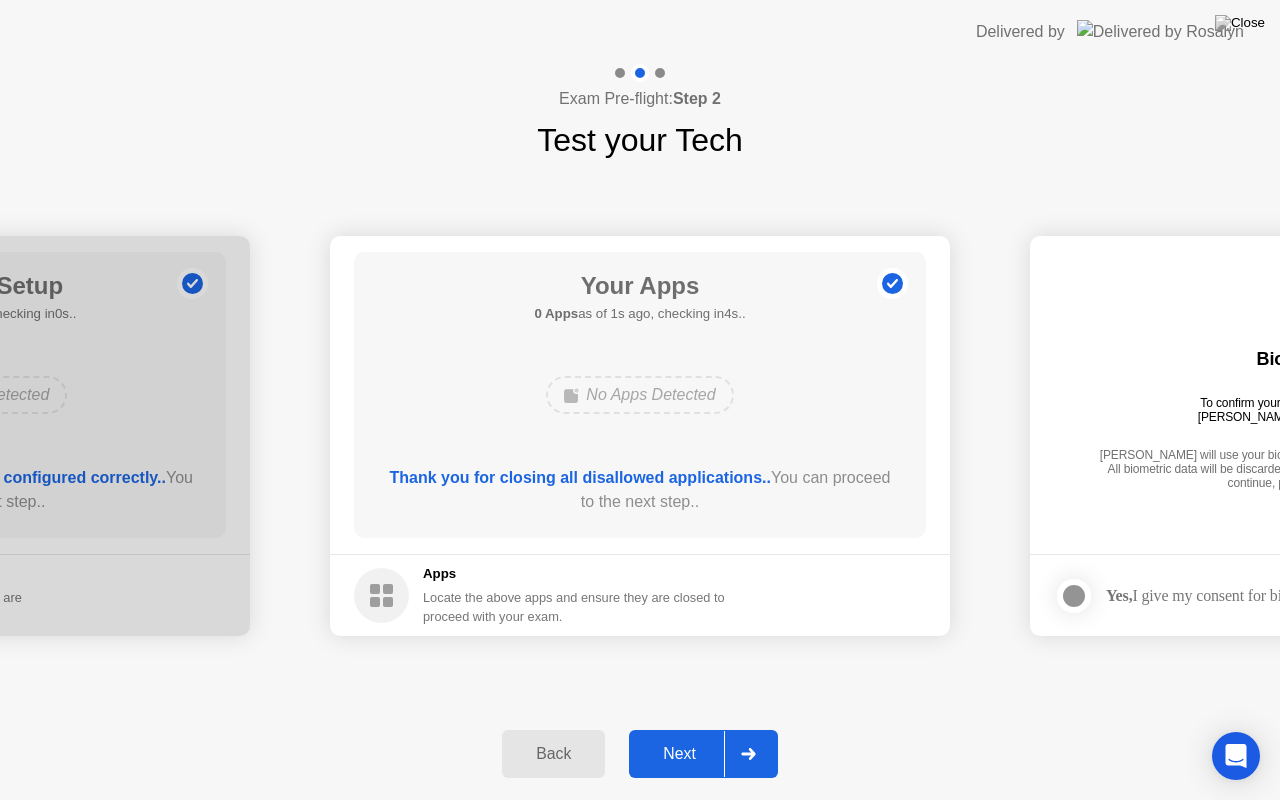 click on "Next" 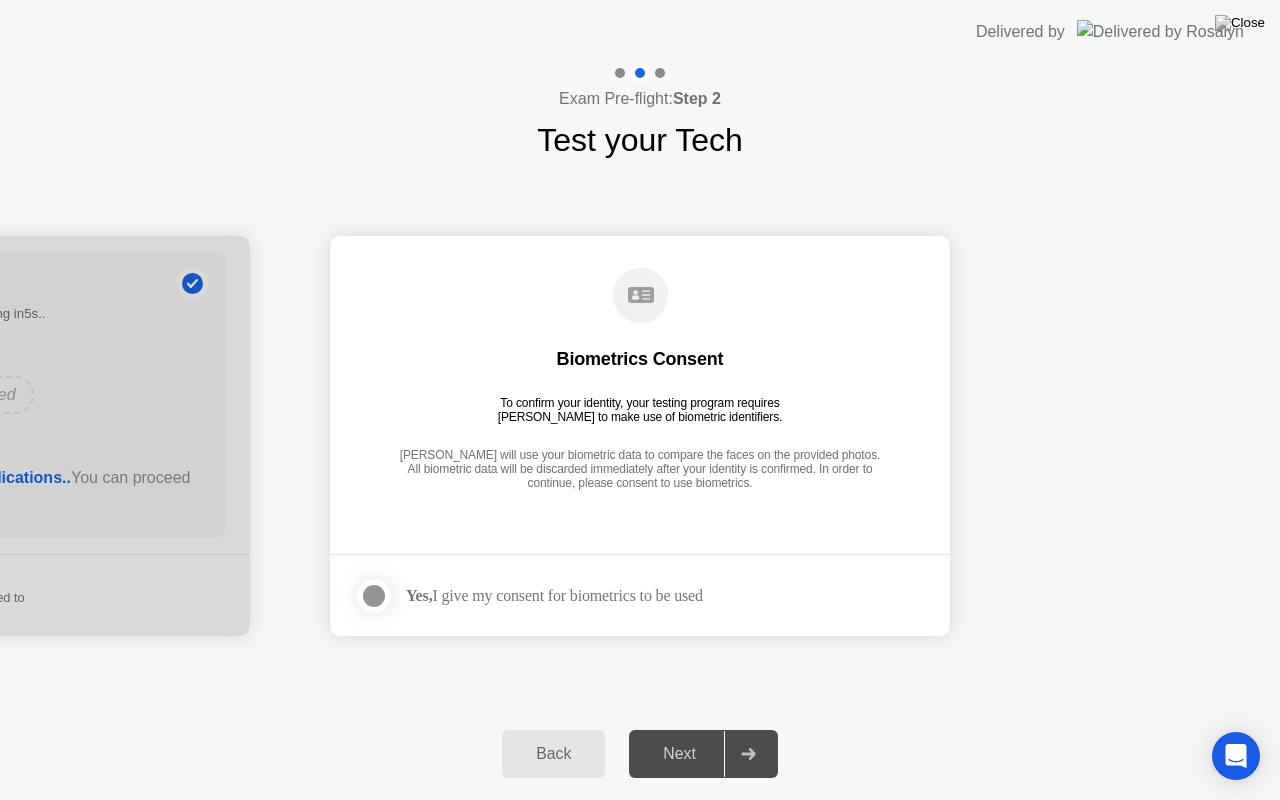 click 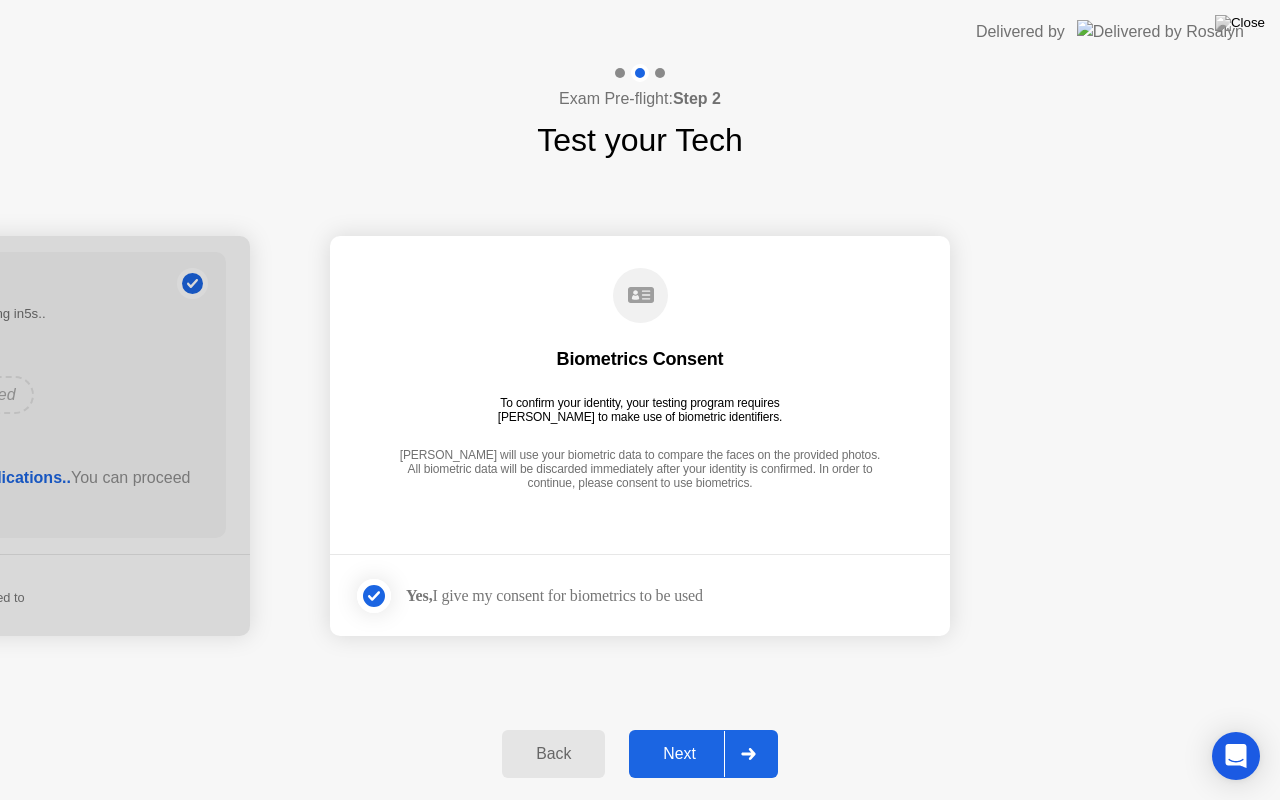 click on "Next" 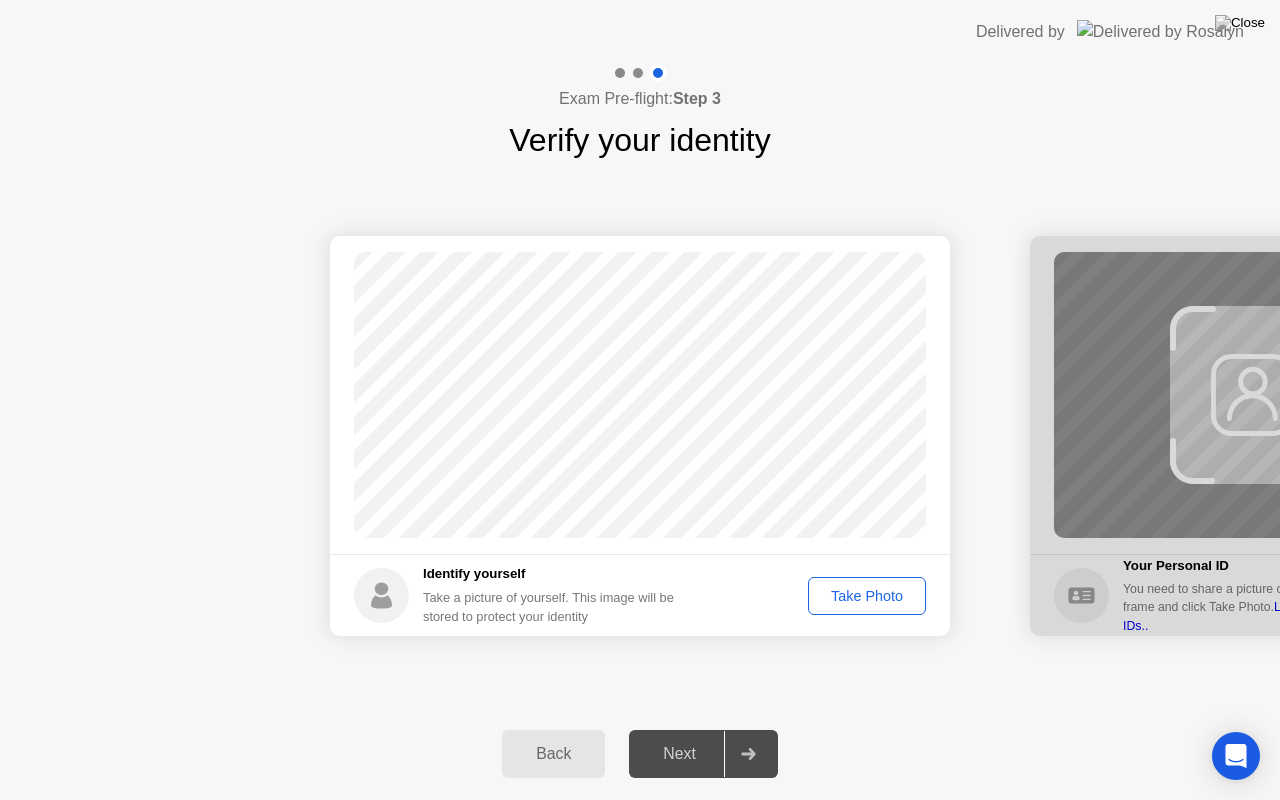 click on "Take Photo" 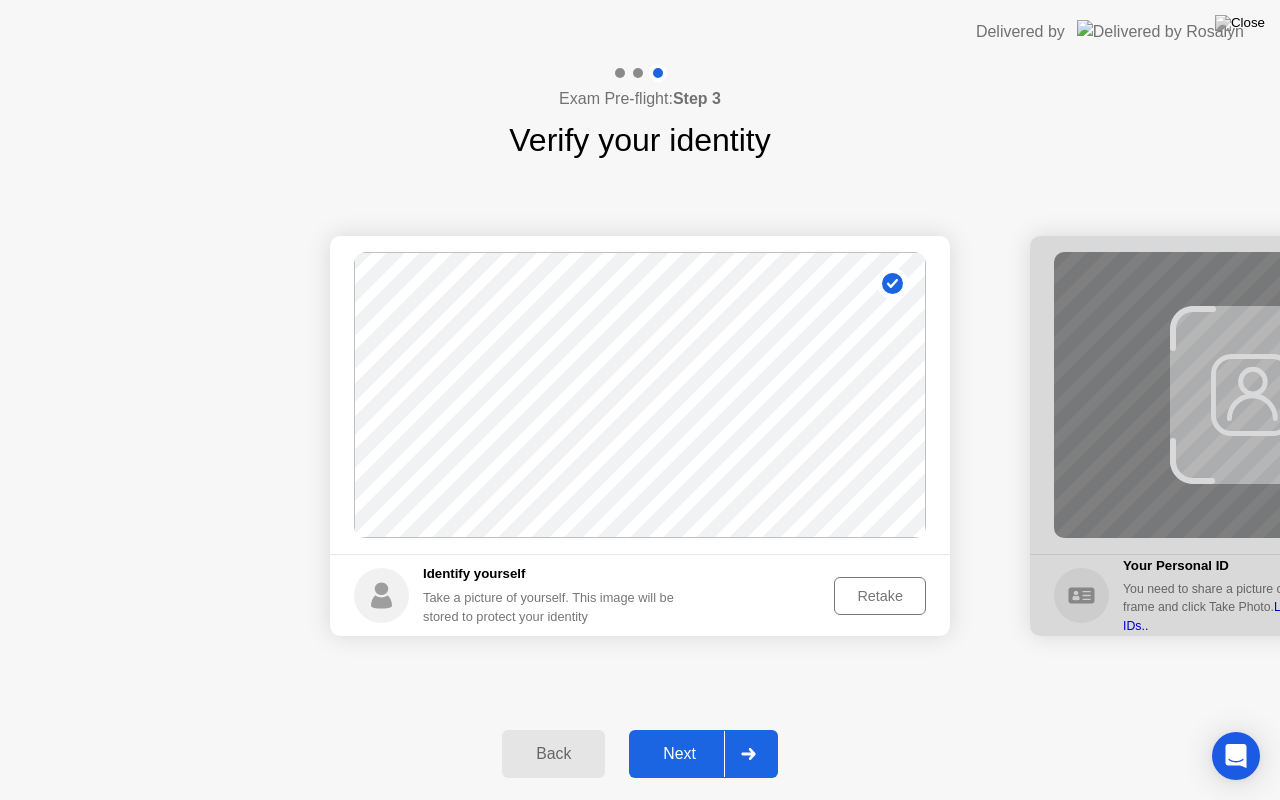 click on "Retake" 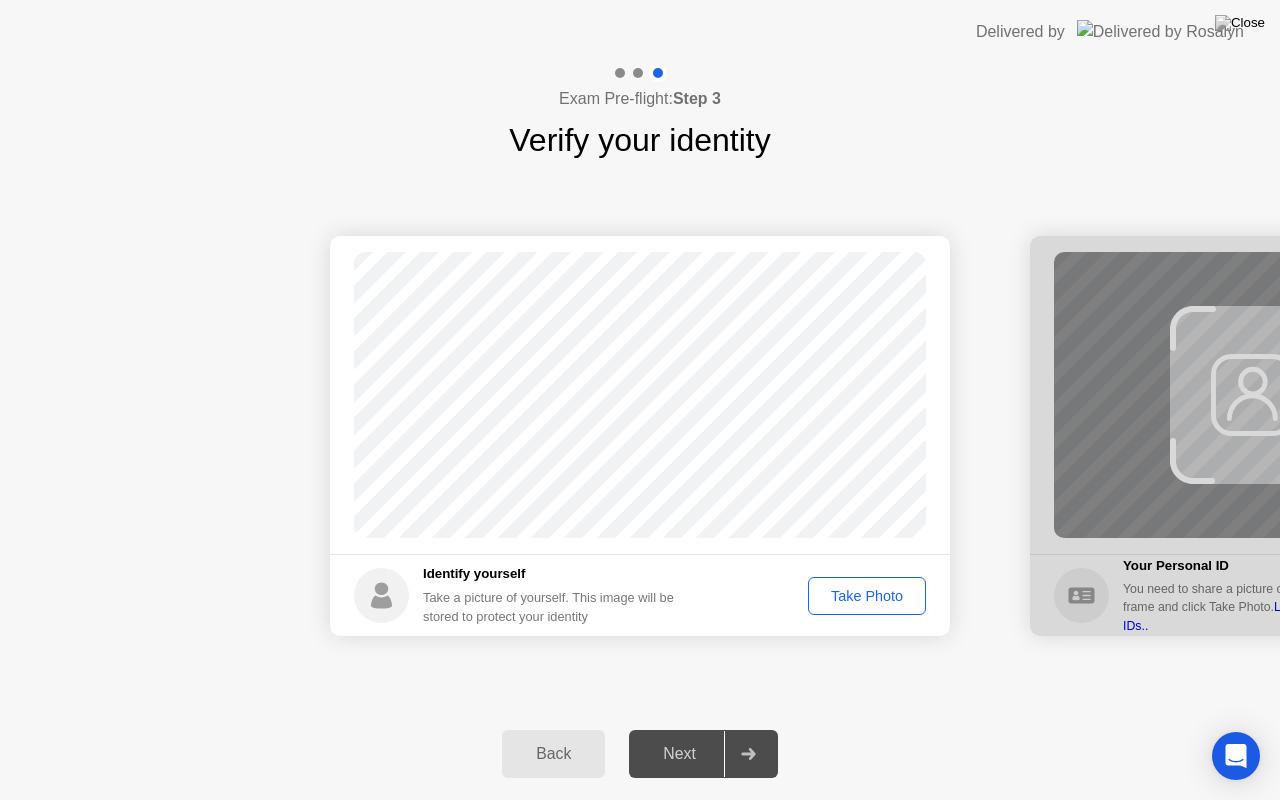 click on "Take Photo" 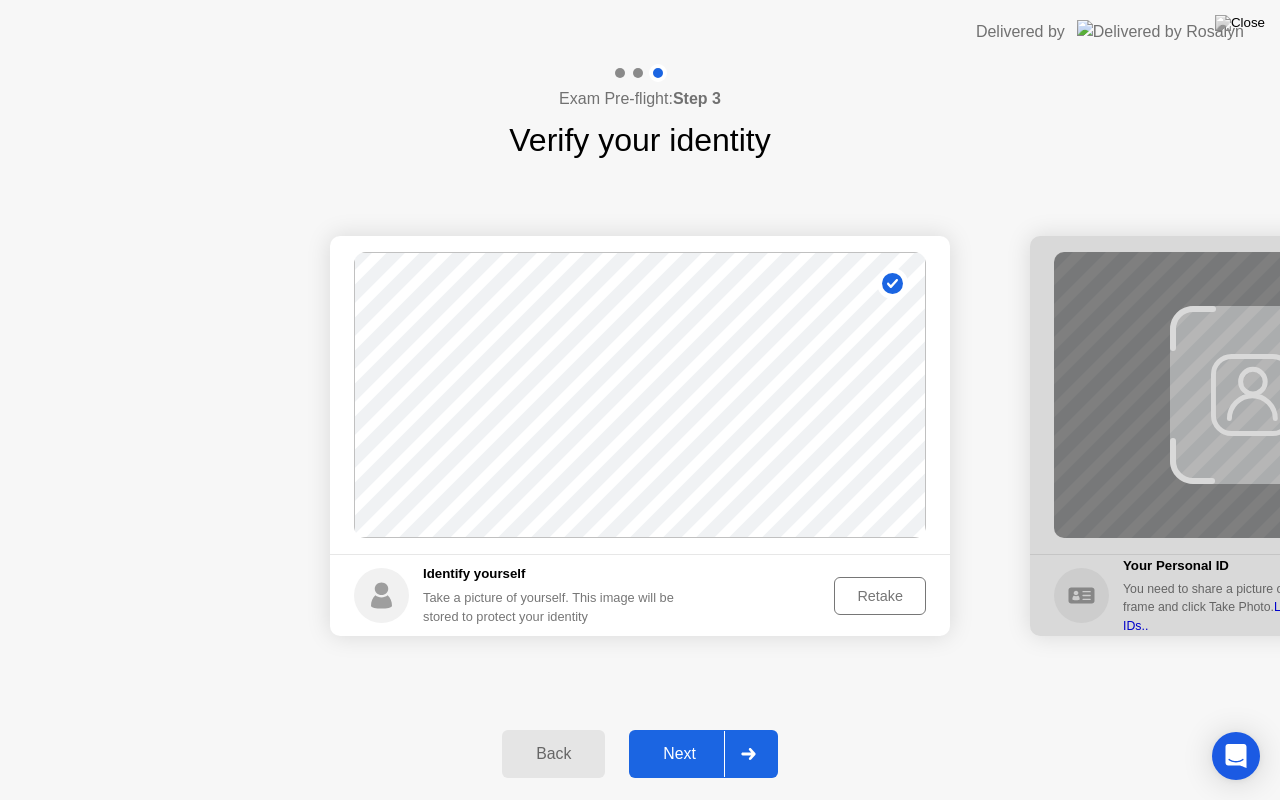 click on "Next" 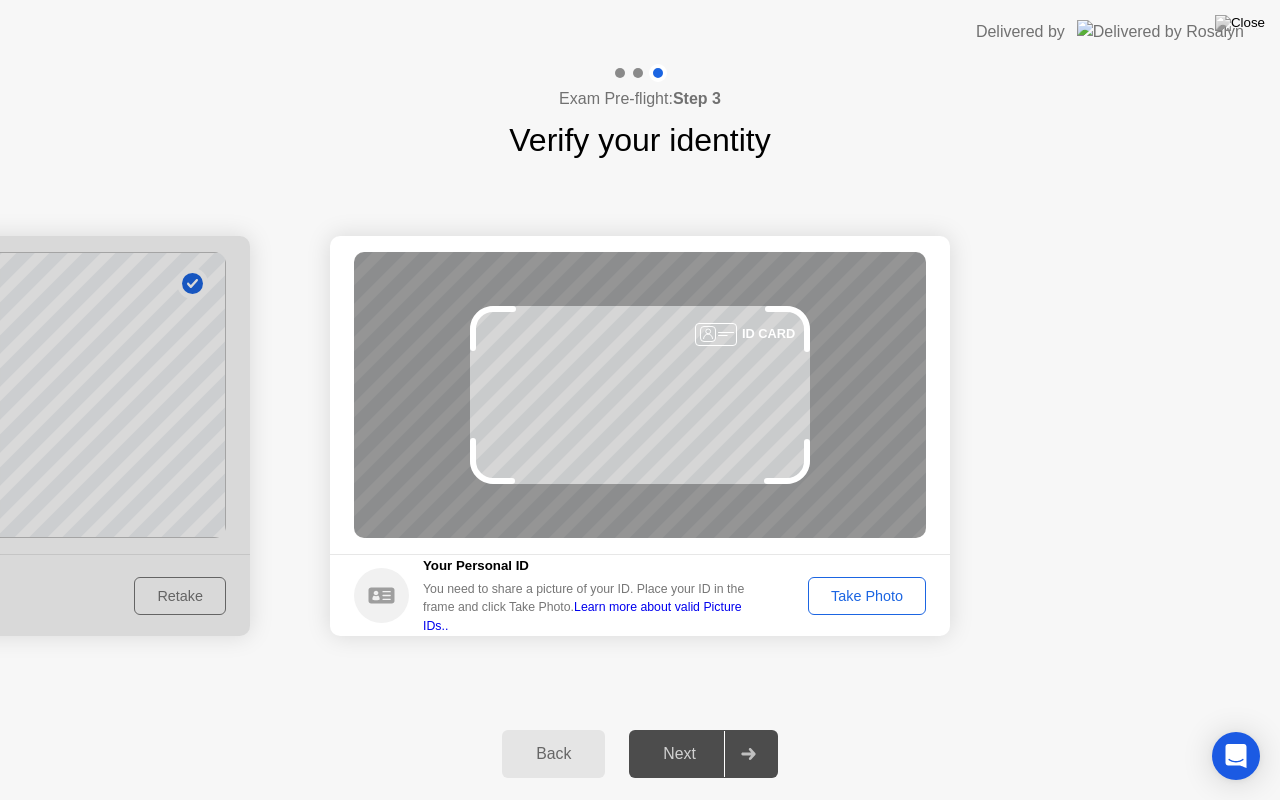 click on "Take Photo" 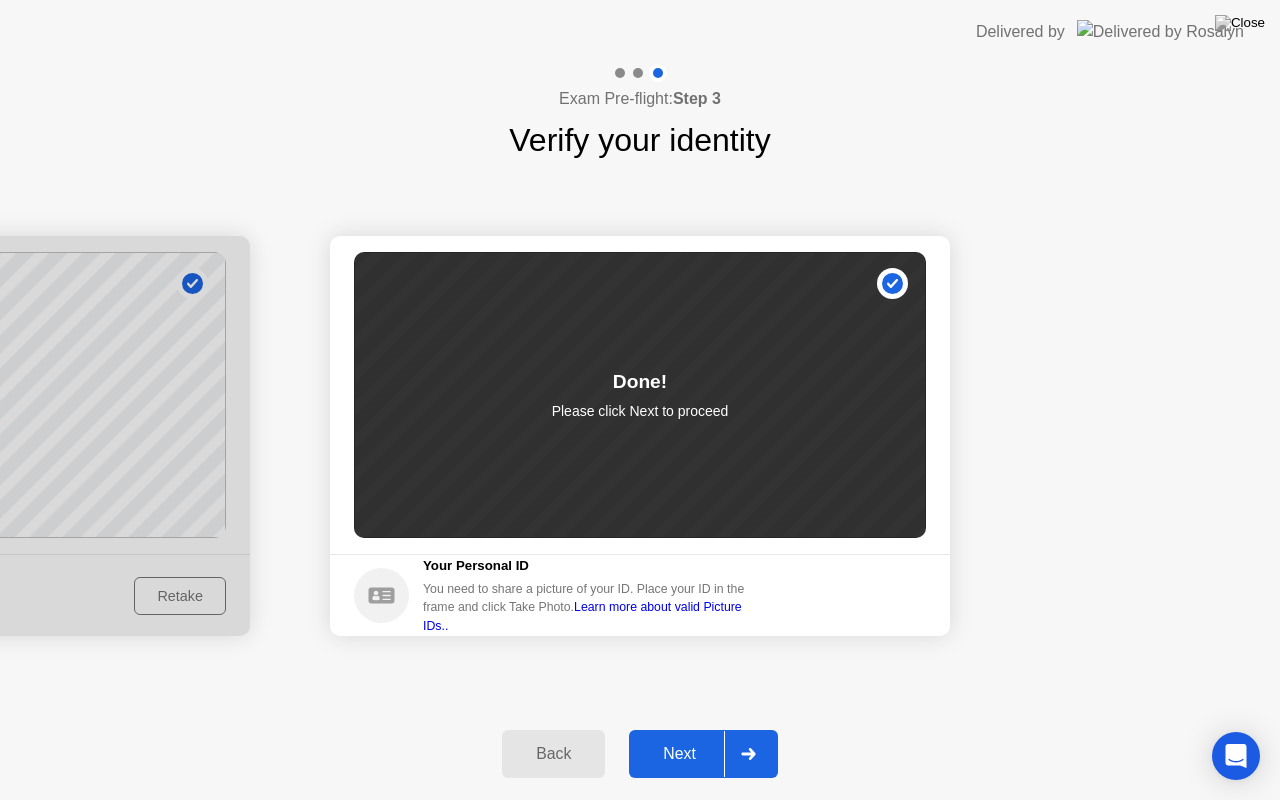 click on "Next" 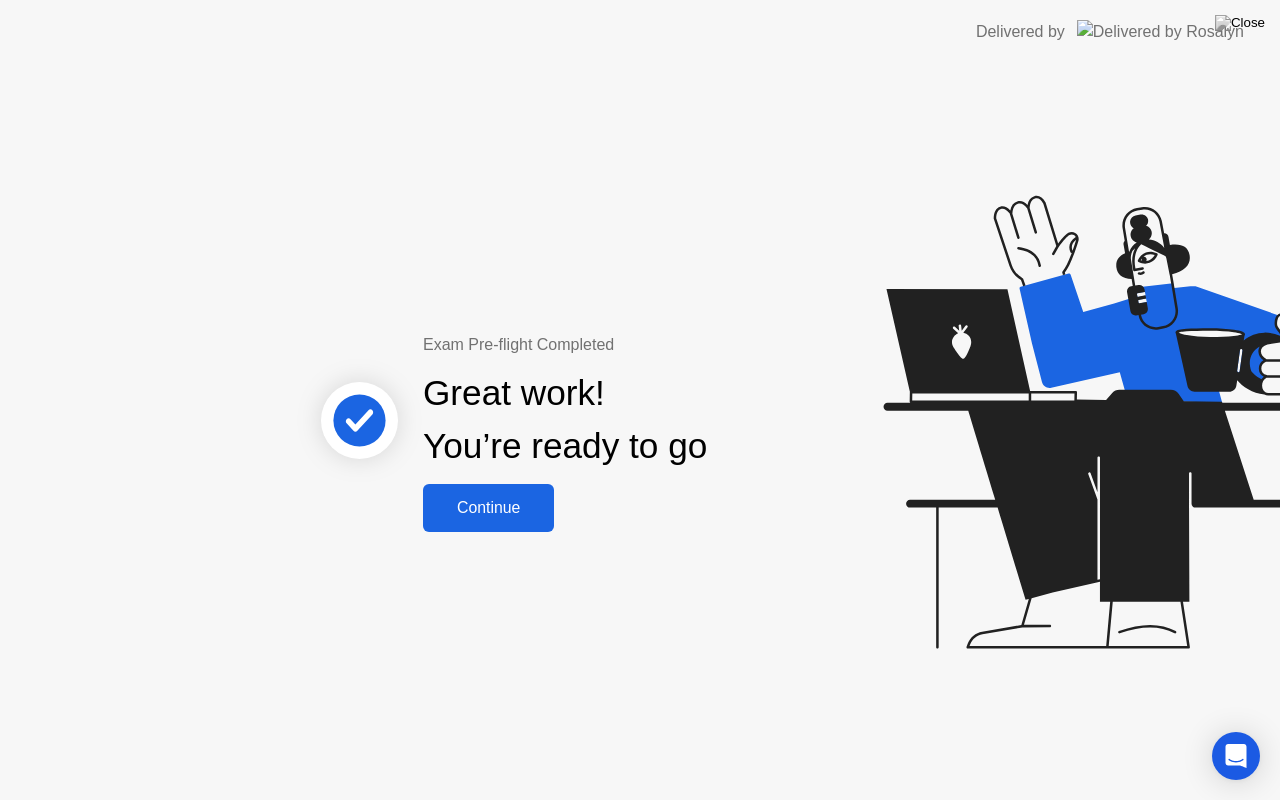 click on "Continue" 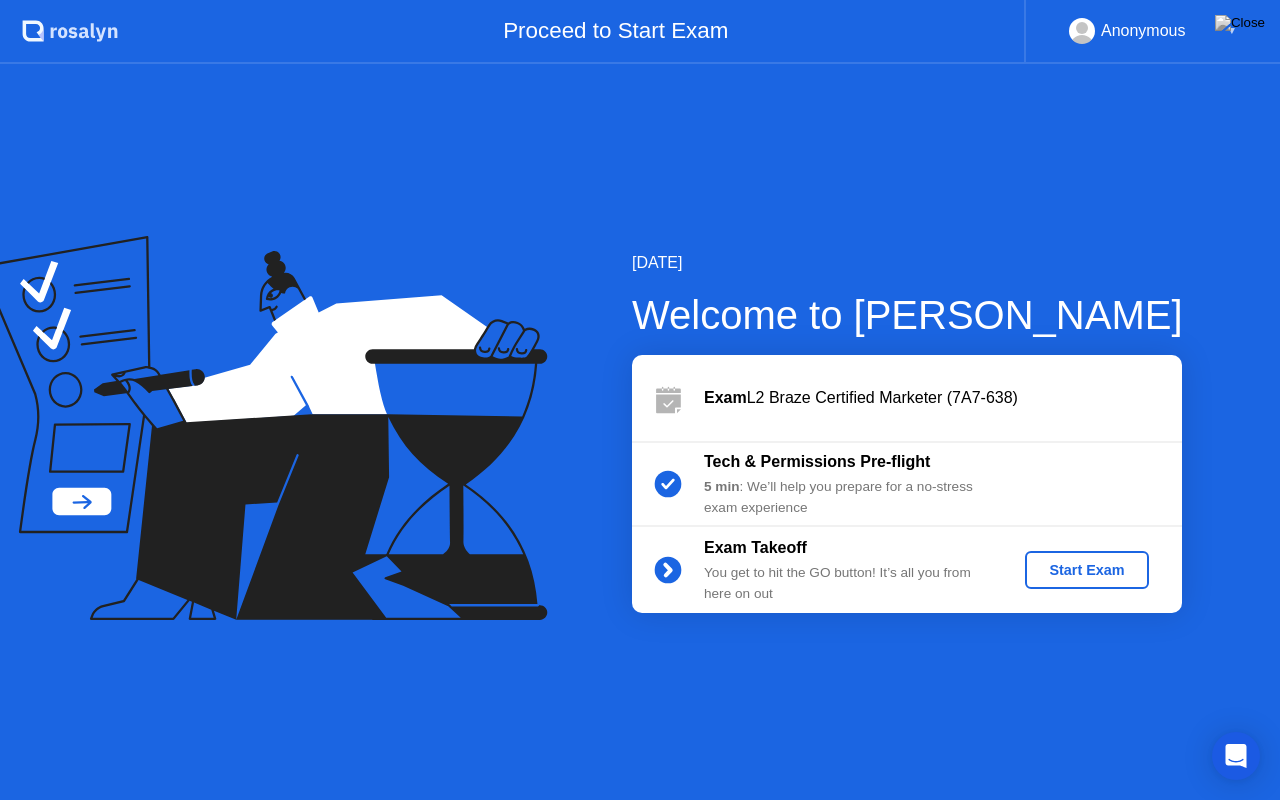 click on "Start Exam" 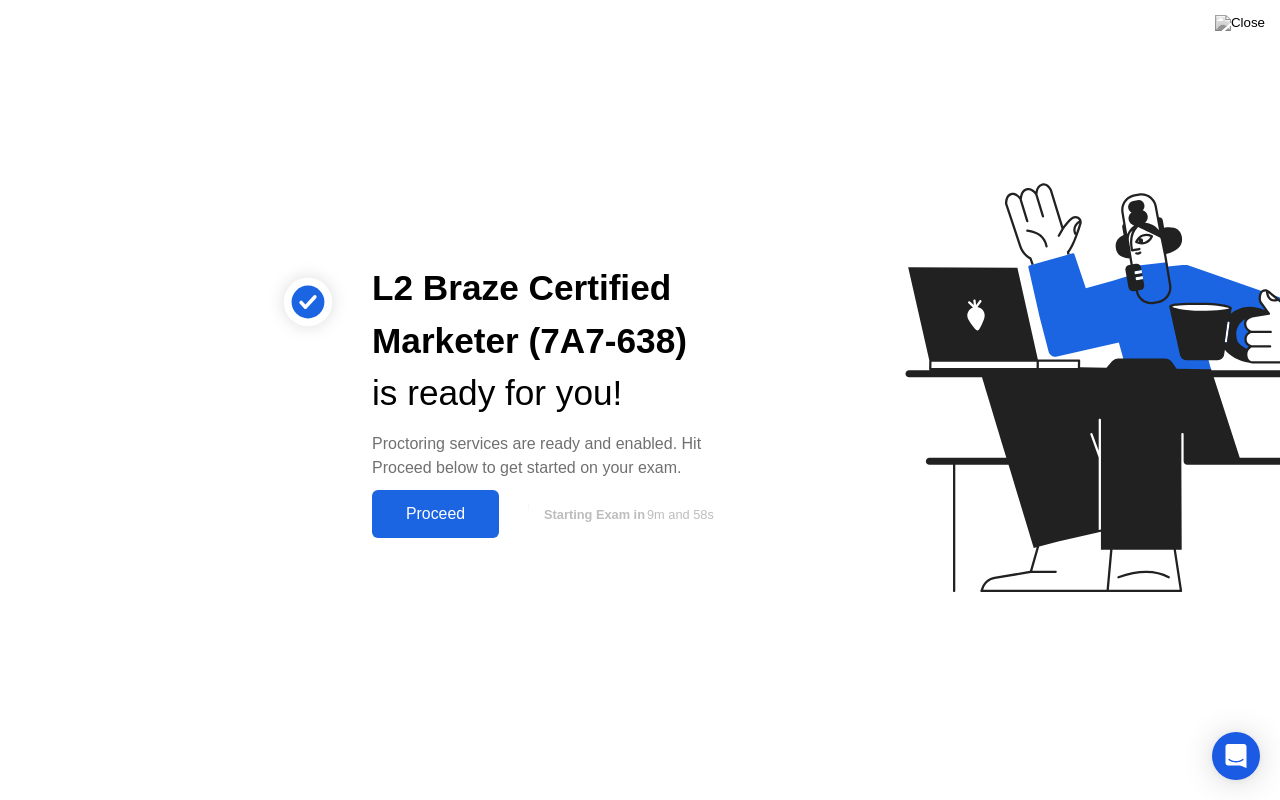 click on "Proceed" 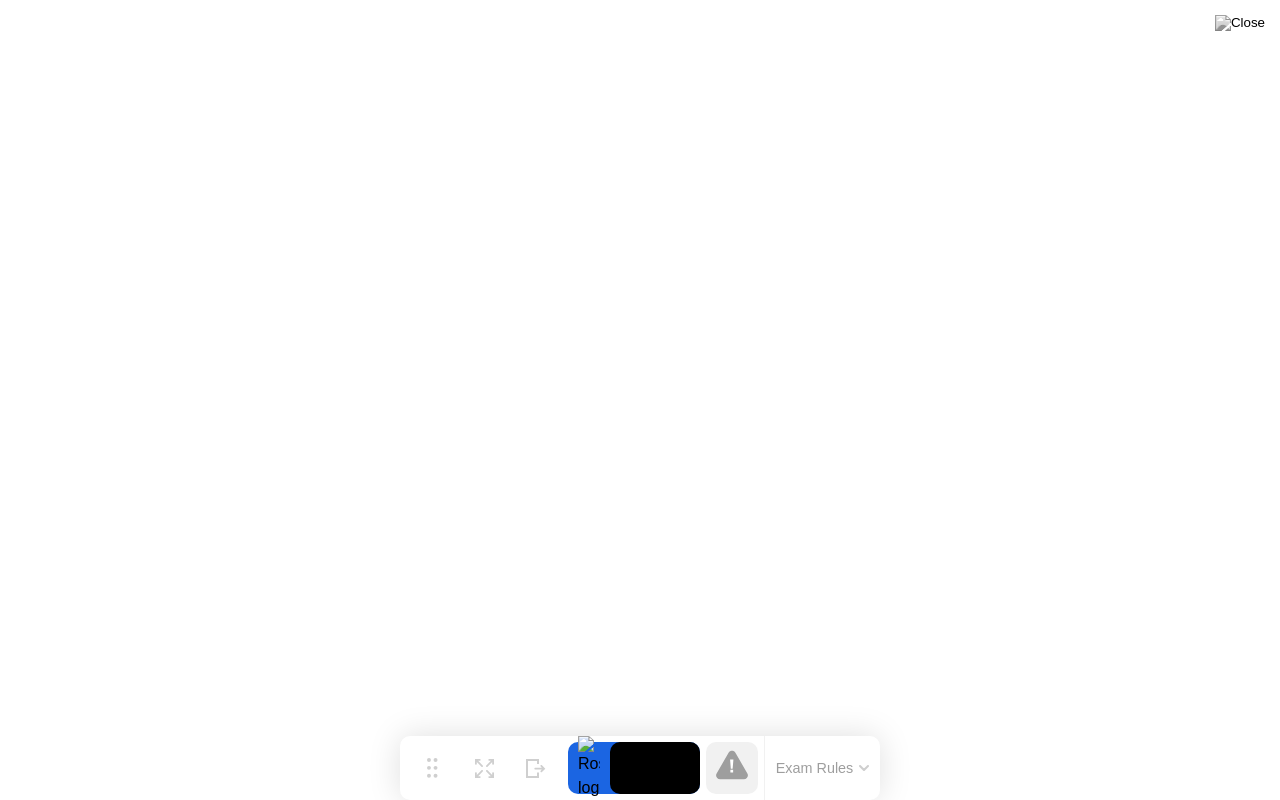 click on "Exam Rules" 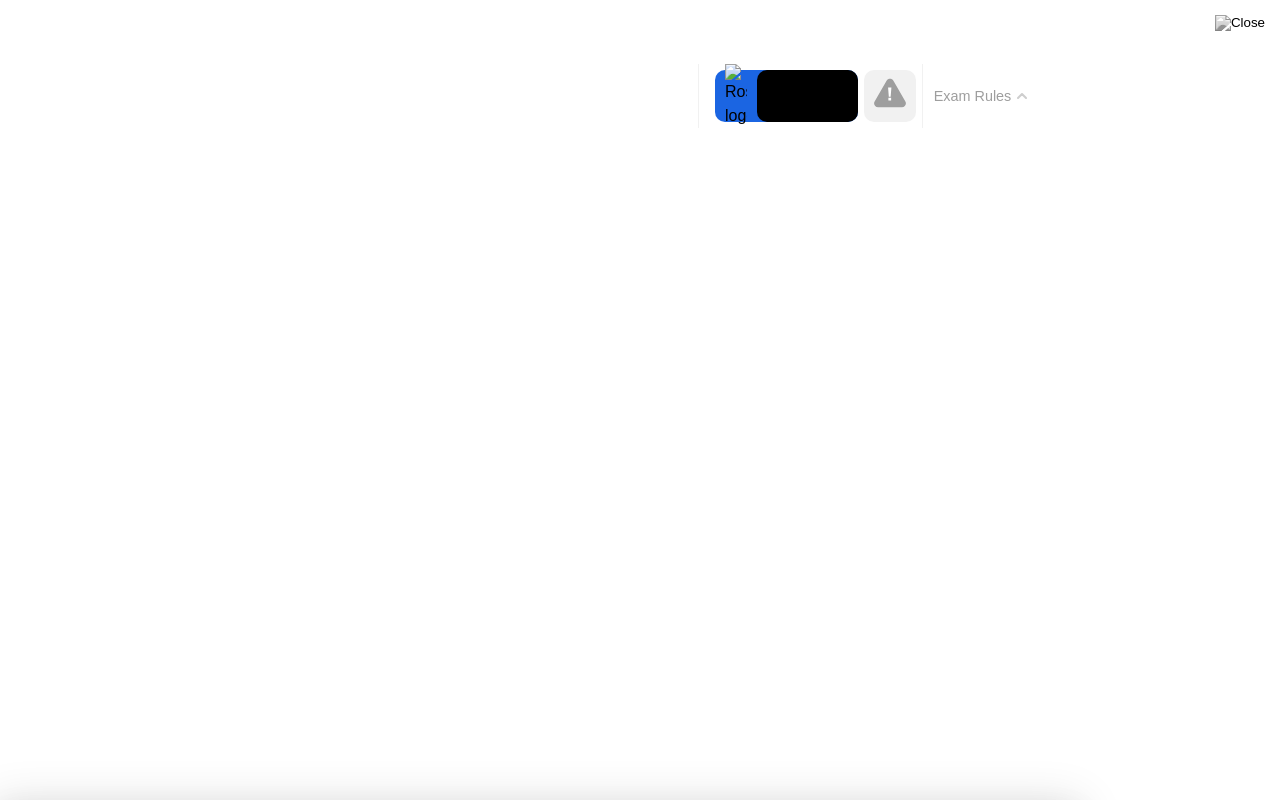 click on "Got it!" at bounding box center (537, 1432) 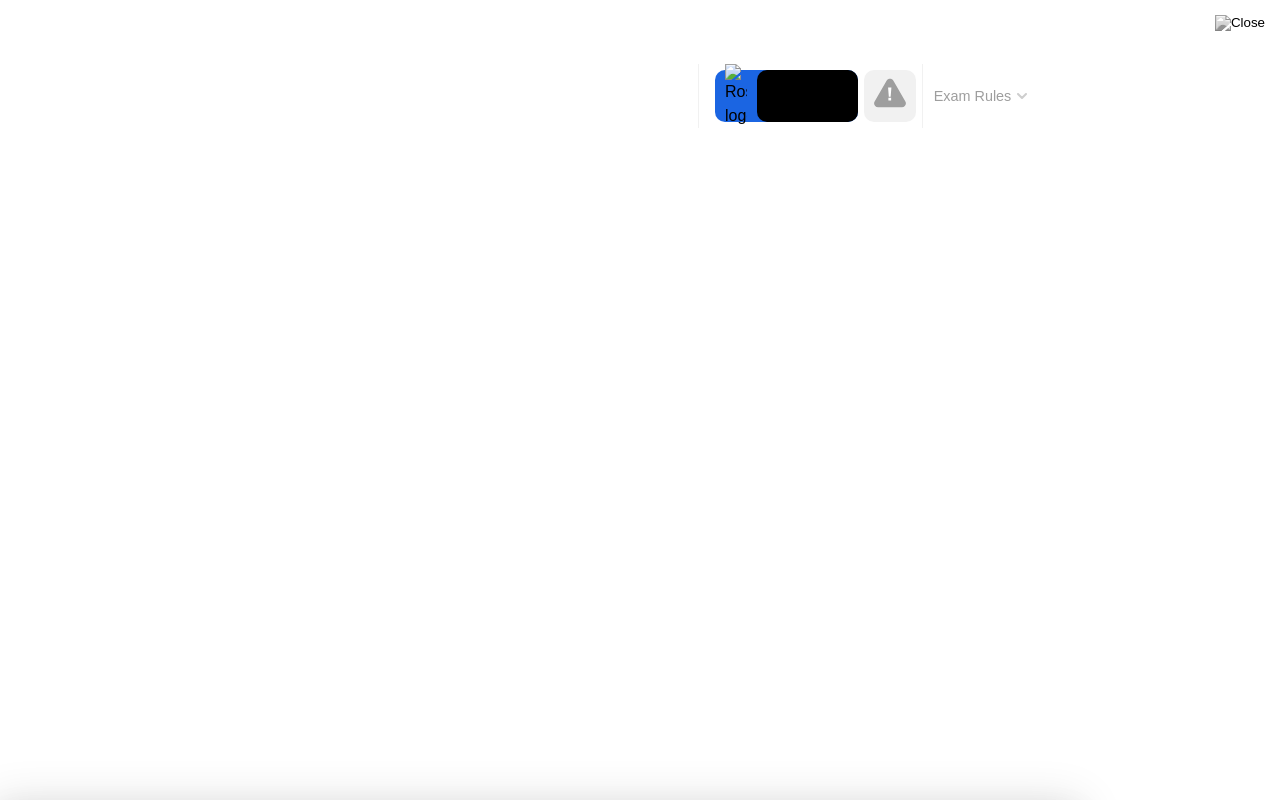 click on "Got it!" at bounding box center (629, 1377) 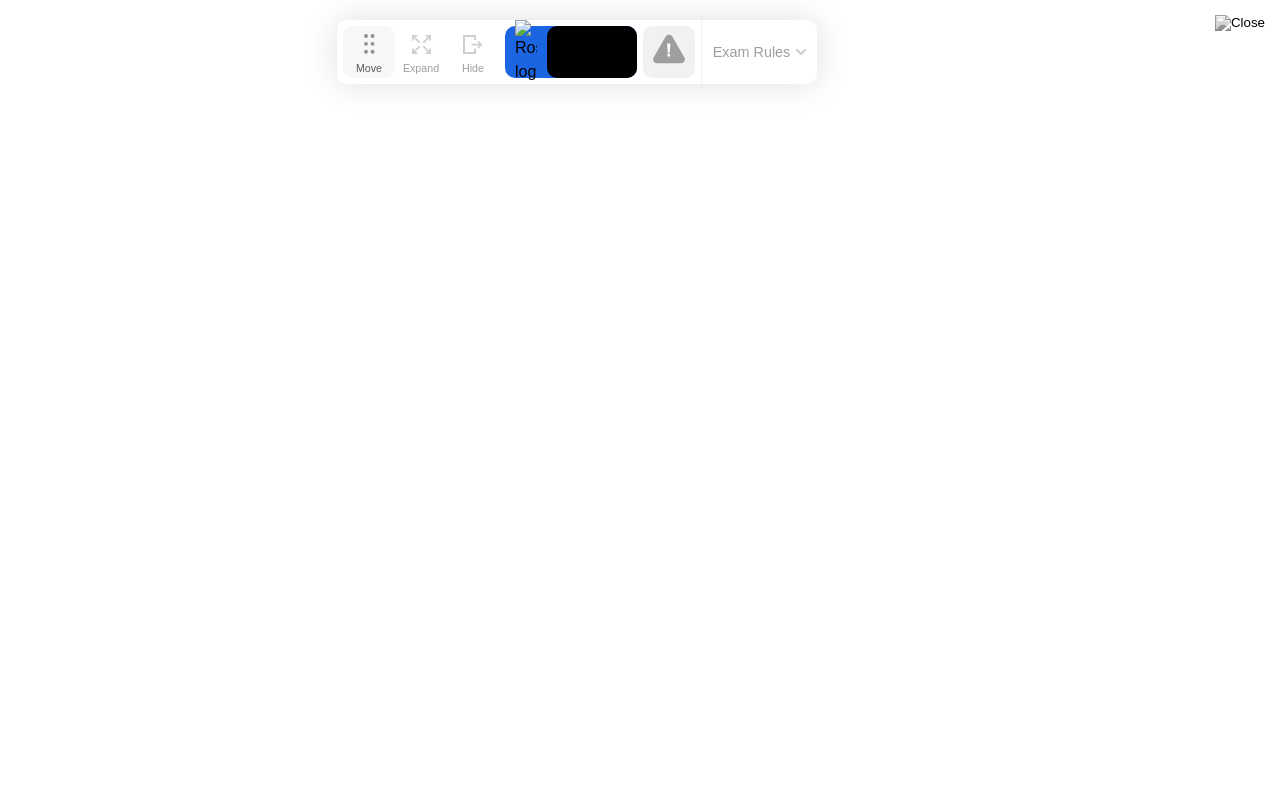 drag, startPoint x: 421, startPoint y: 762, endPoint x: 358, endPoint y: 42, distance: 722.751 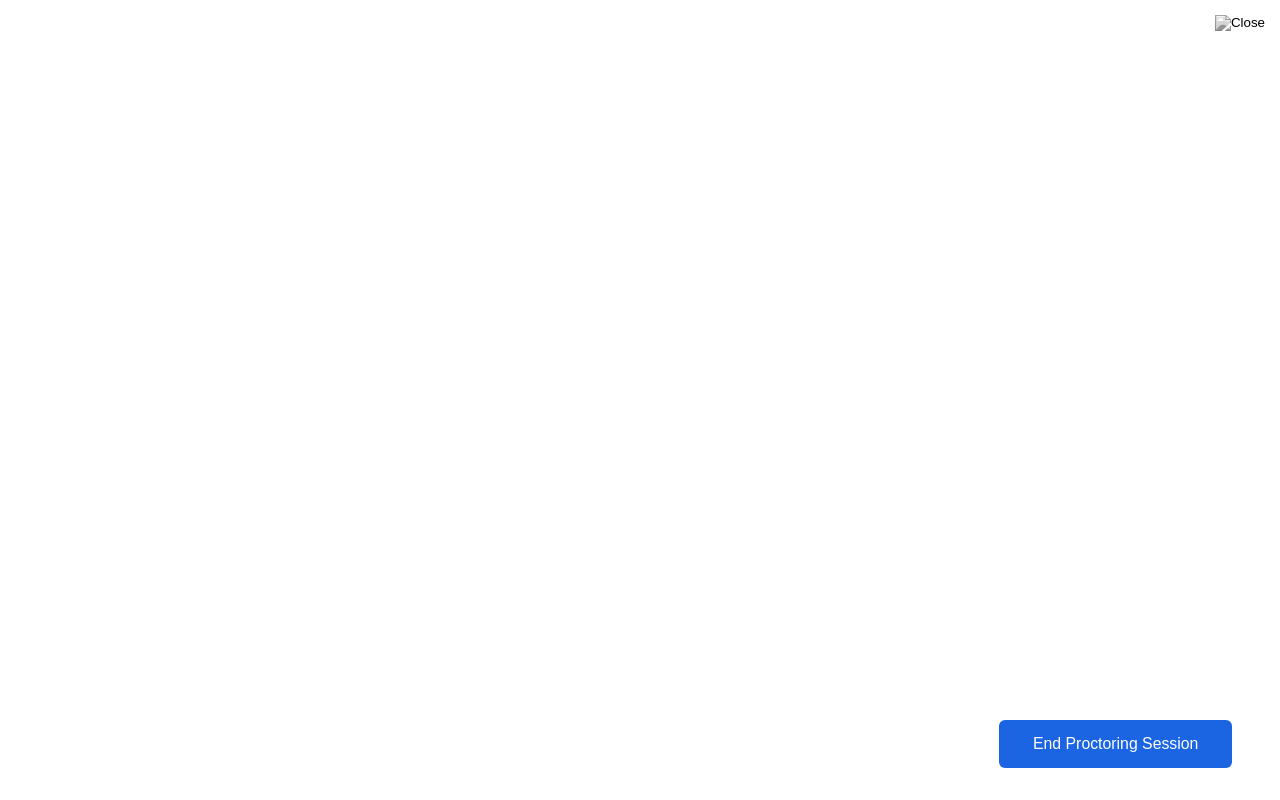 click on "End Proctoring Session" 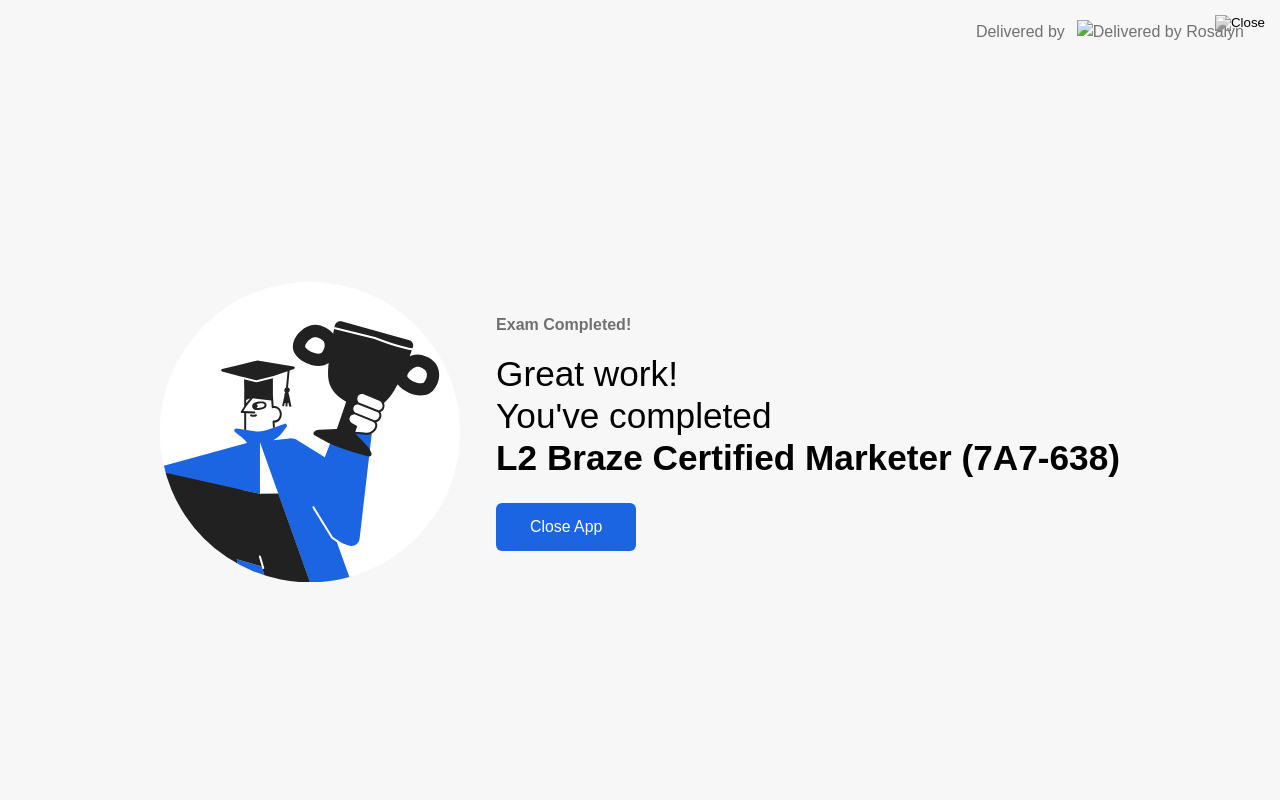 click on "Close App" 